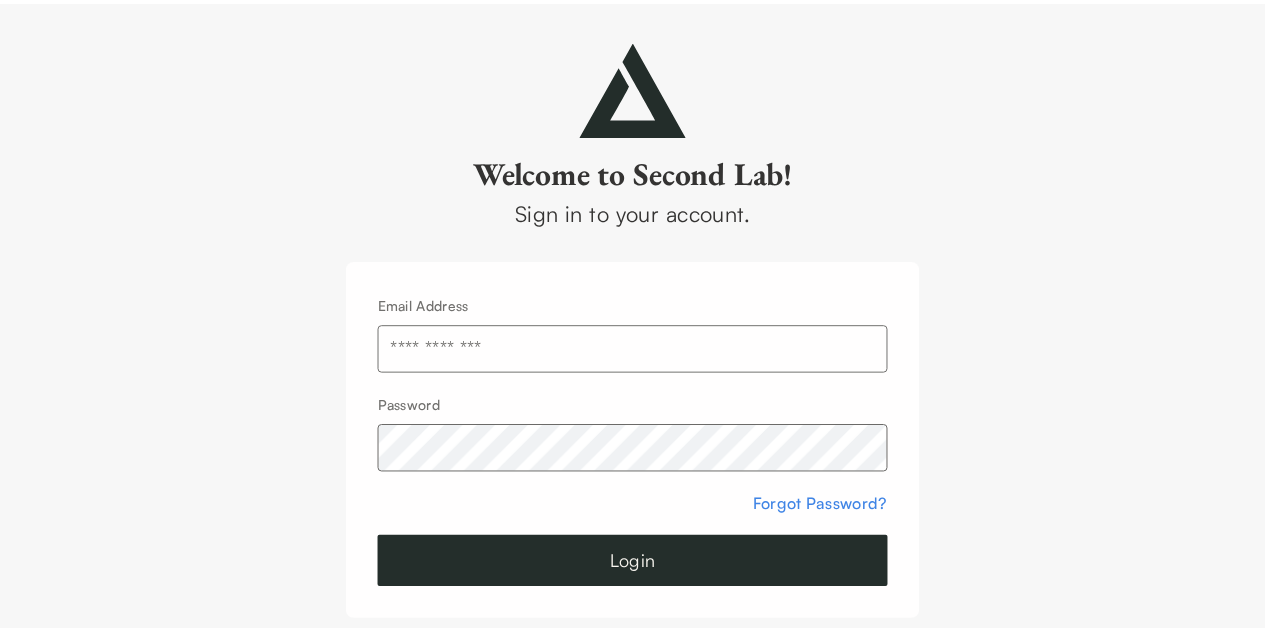 scroll, scrollTop: 0, scrollLeft: 0, axis: both 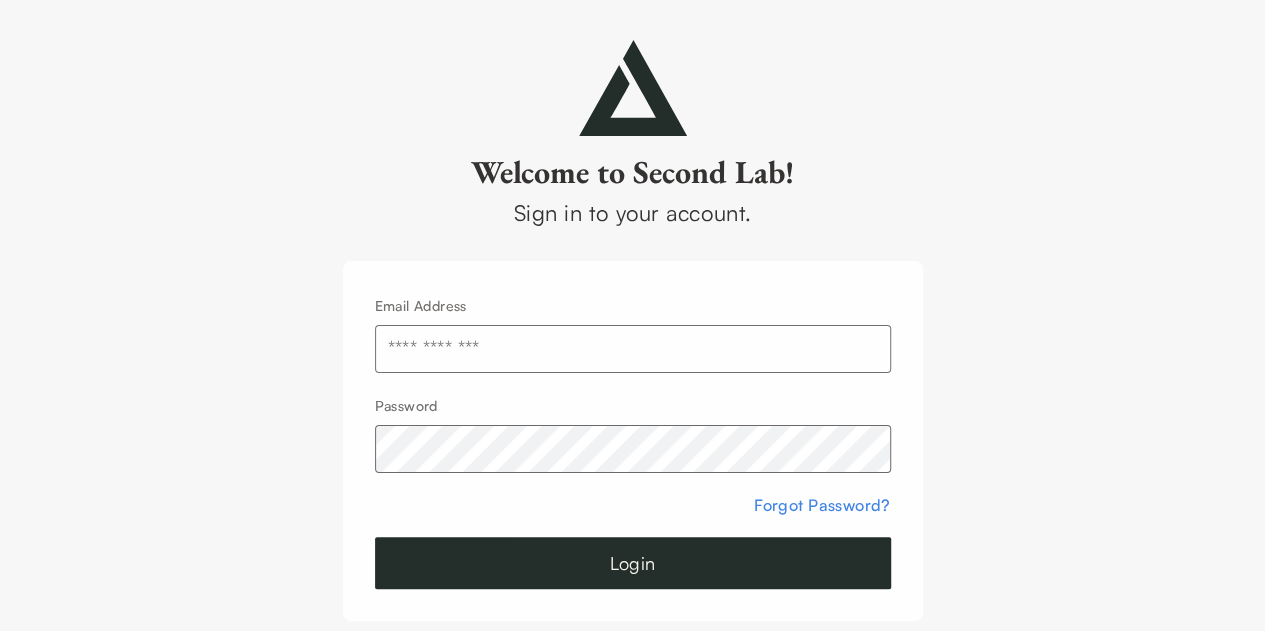 click at bounding box center (633, 349) 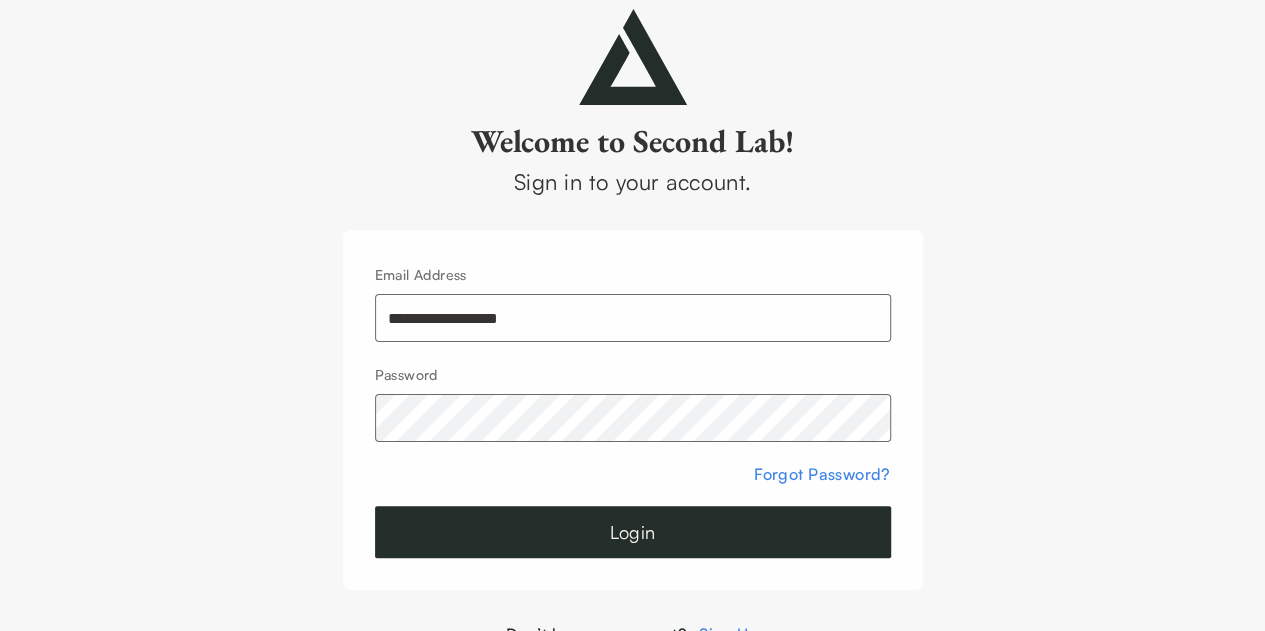 scroll, scrollTop: 46, scrollLeft: 0, axis: vertical 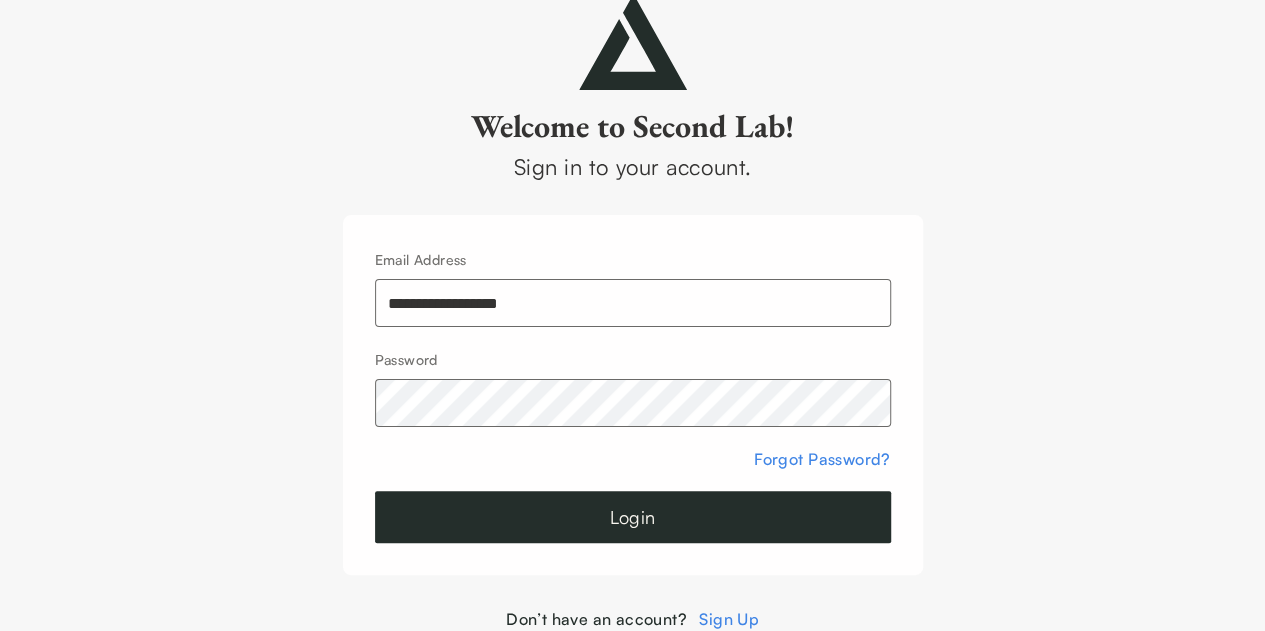 click on "Sign Up" at bounding box center (729, 619) 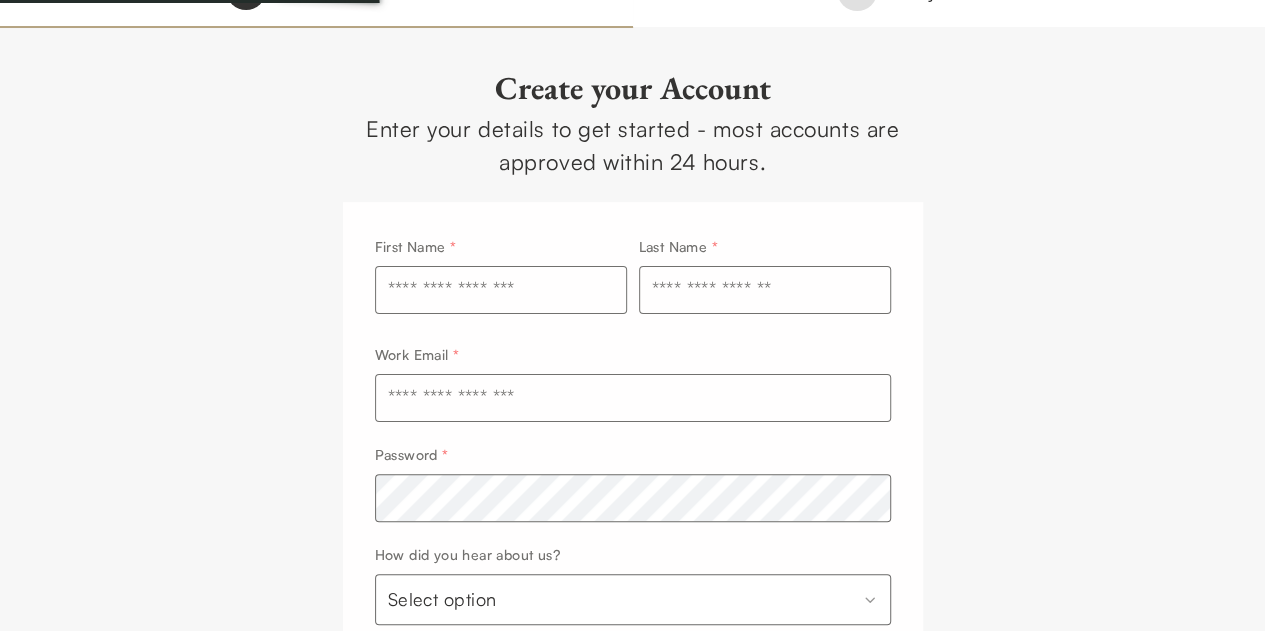 scroll, scrollTop: 0, scrollLeft: 0, axis: both 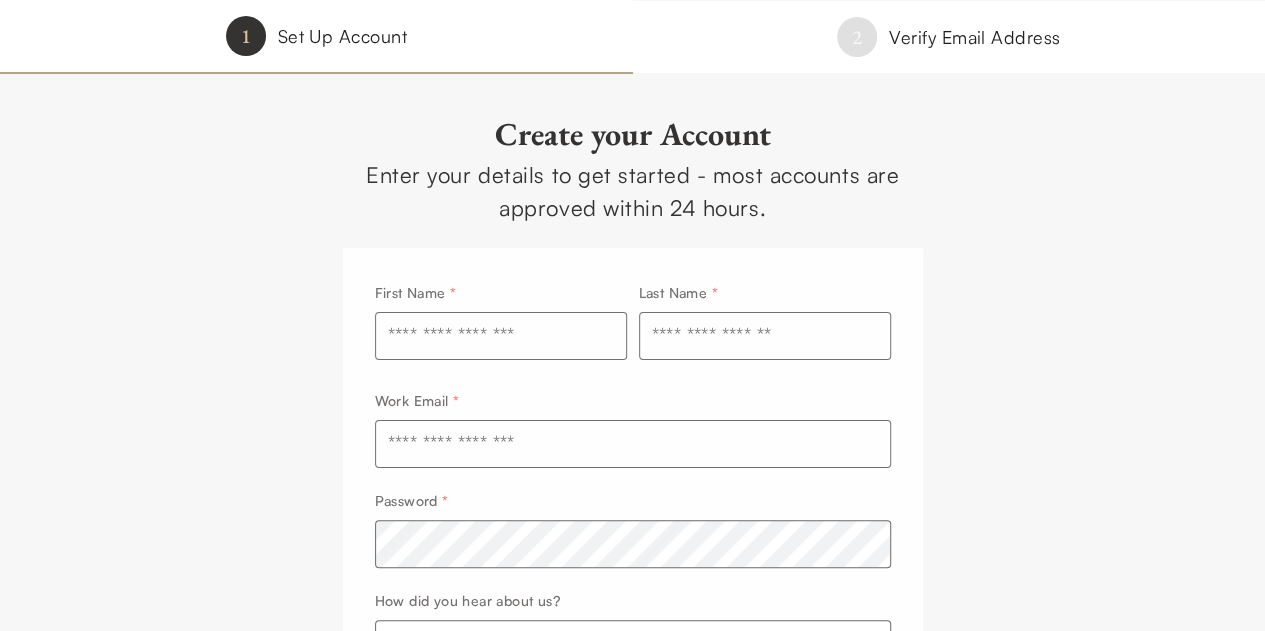 click at bounding box center [501, 336] 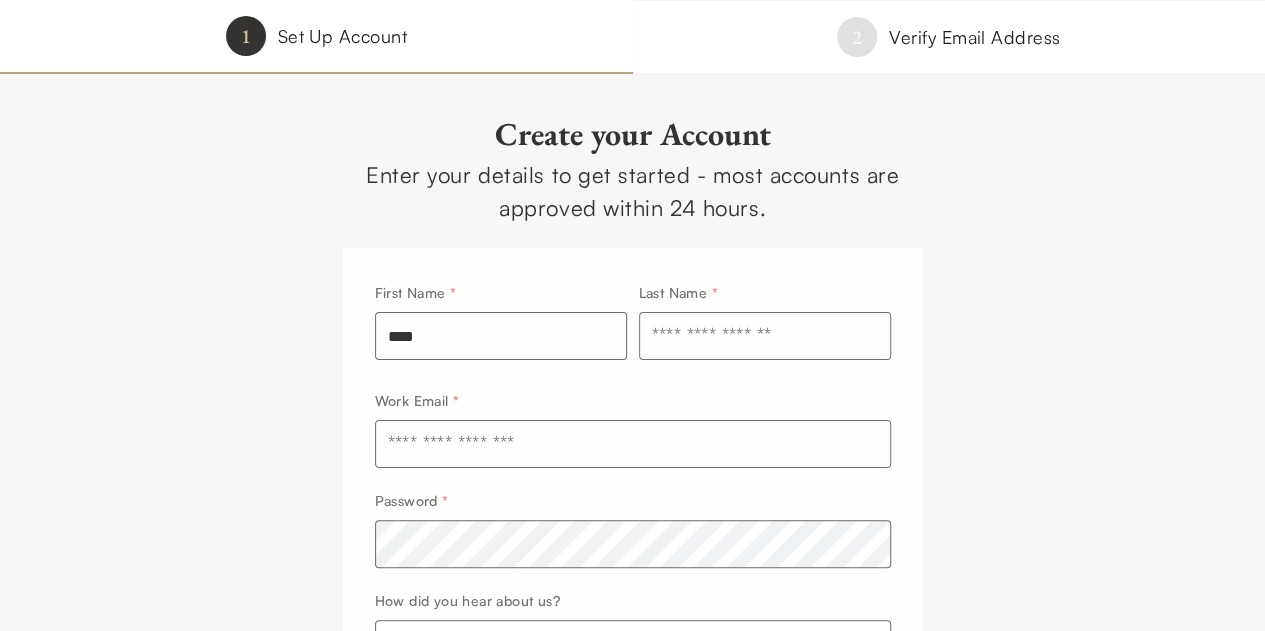 type on "*******" 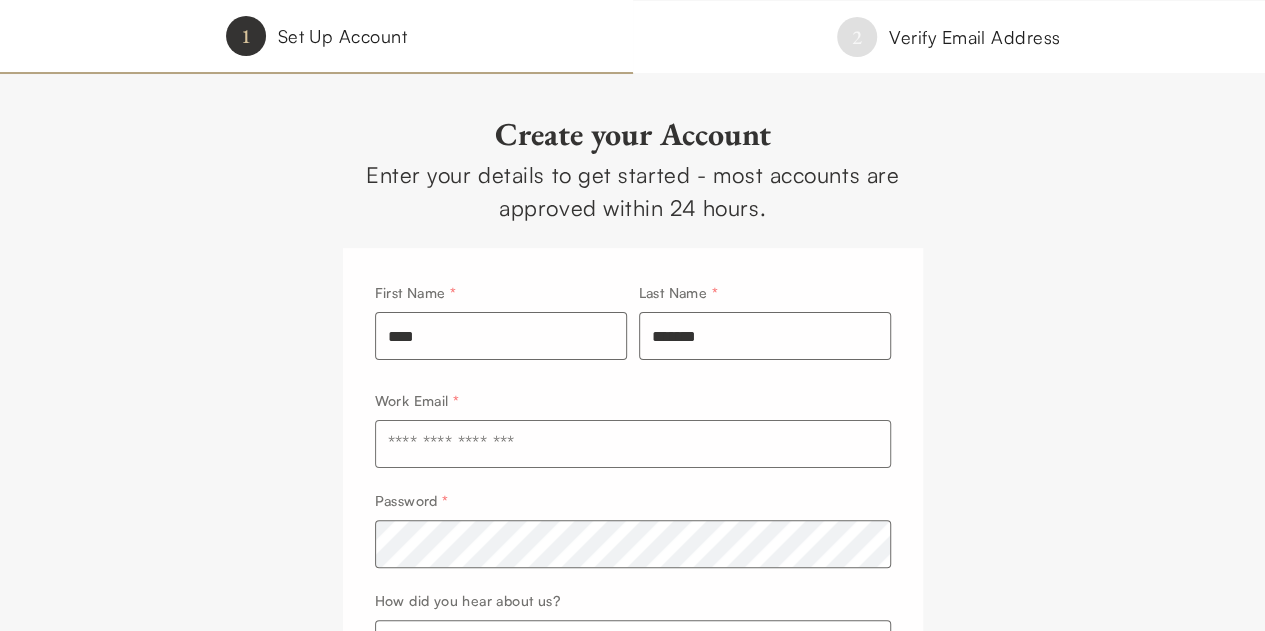 type on "**********" 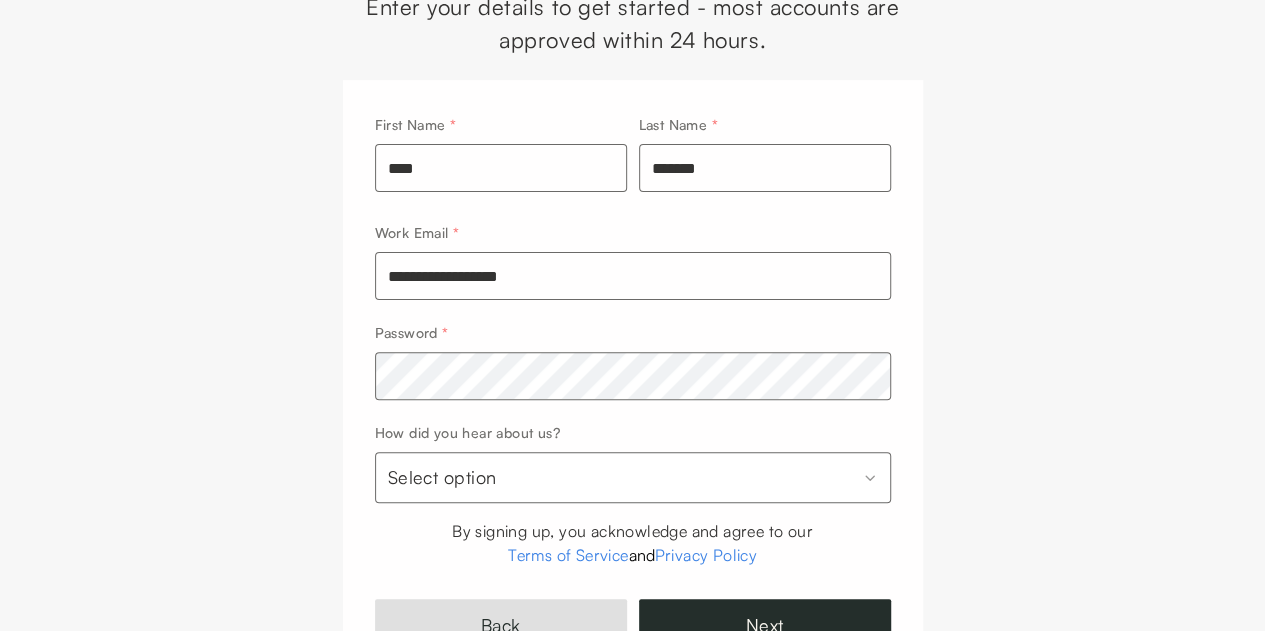 scroll, scrollTop: 200, scrollLeft: 0, axis: vertical 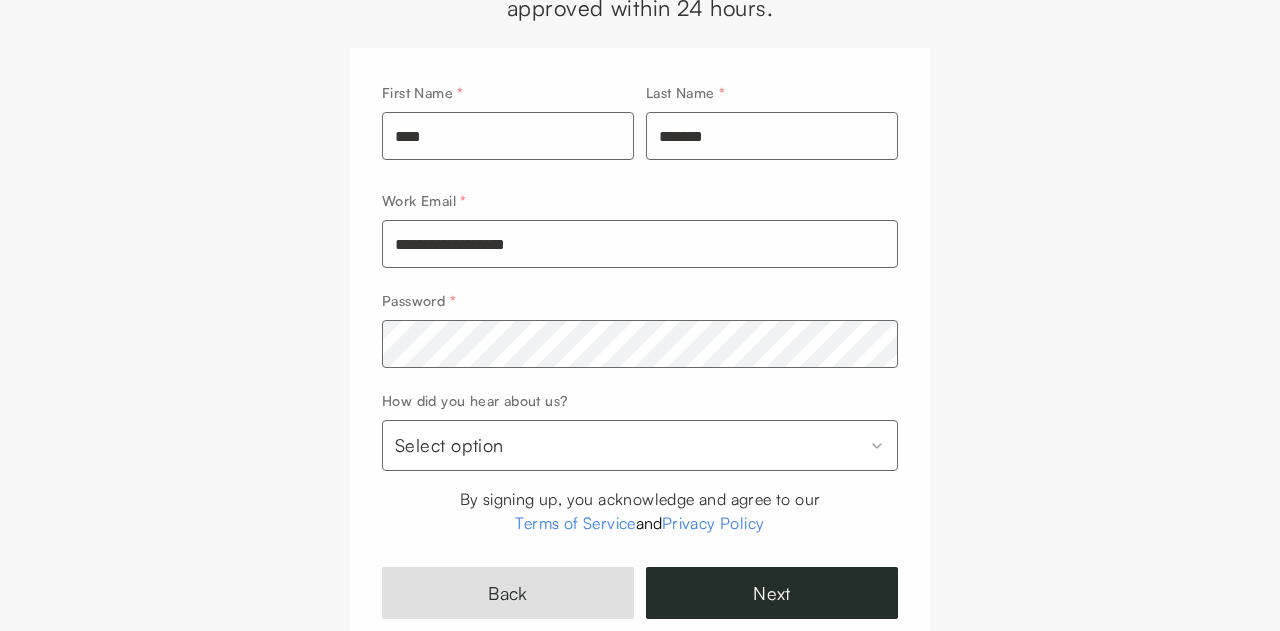 click on "**********" at bounding box center (640, 284) 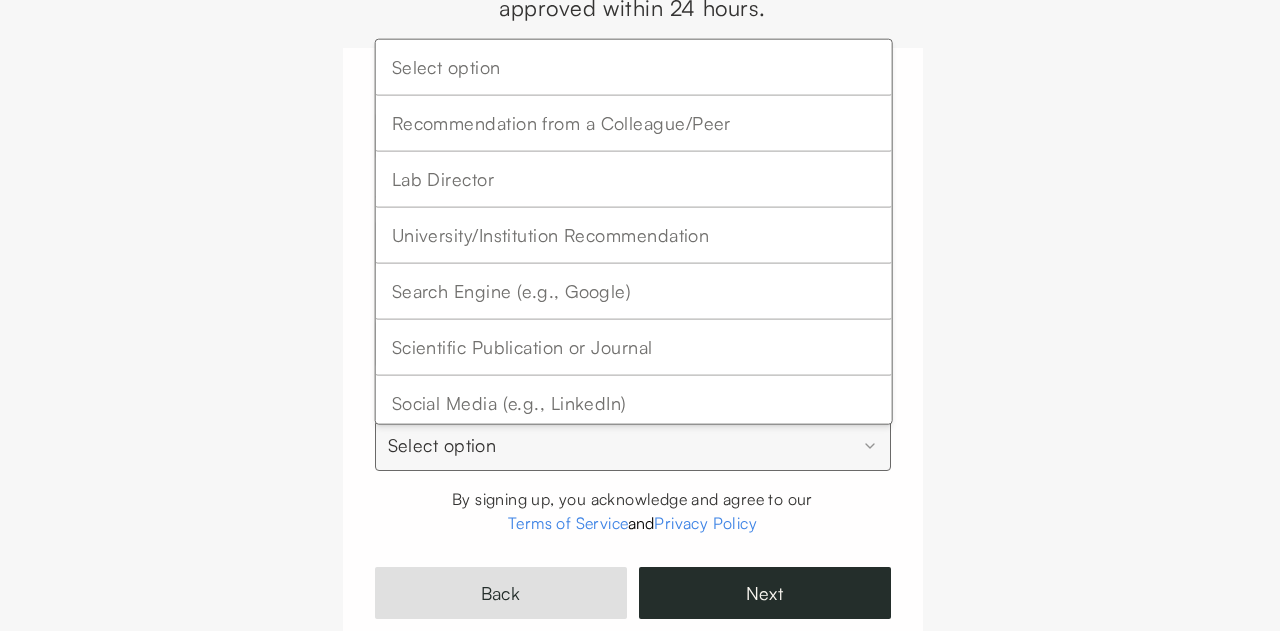 select on "**********" 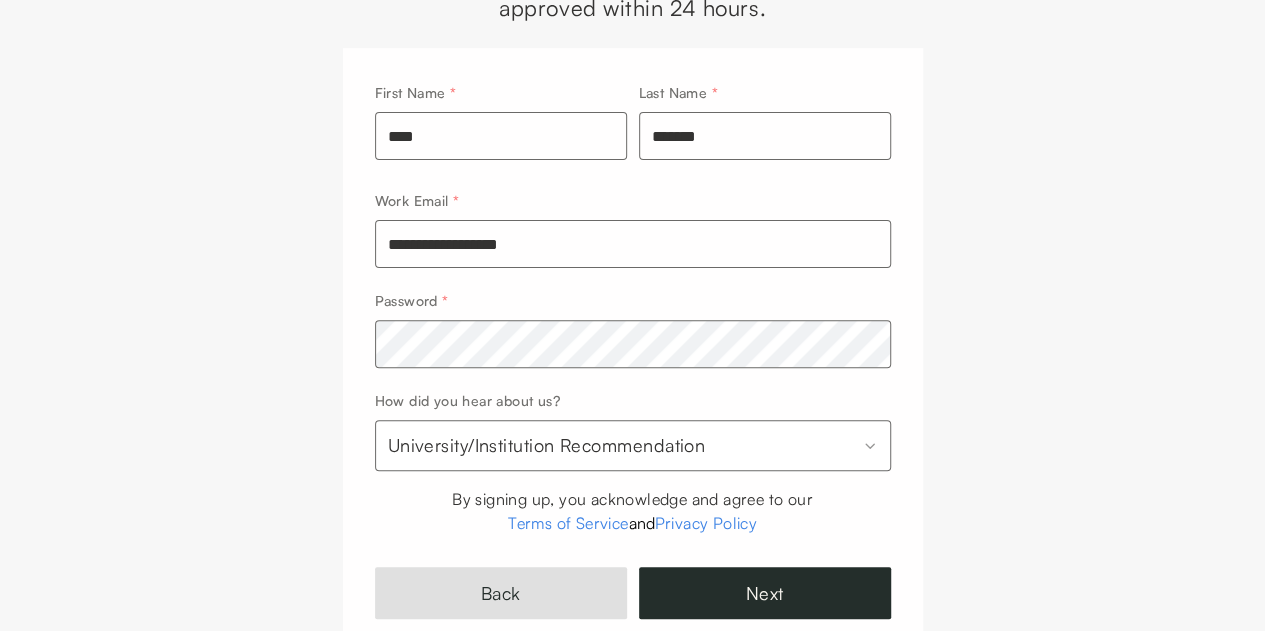 scroll, scrollTop: 338, scrollLeft: 0, axis: vertical 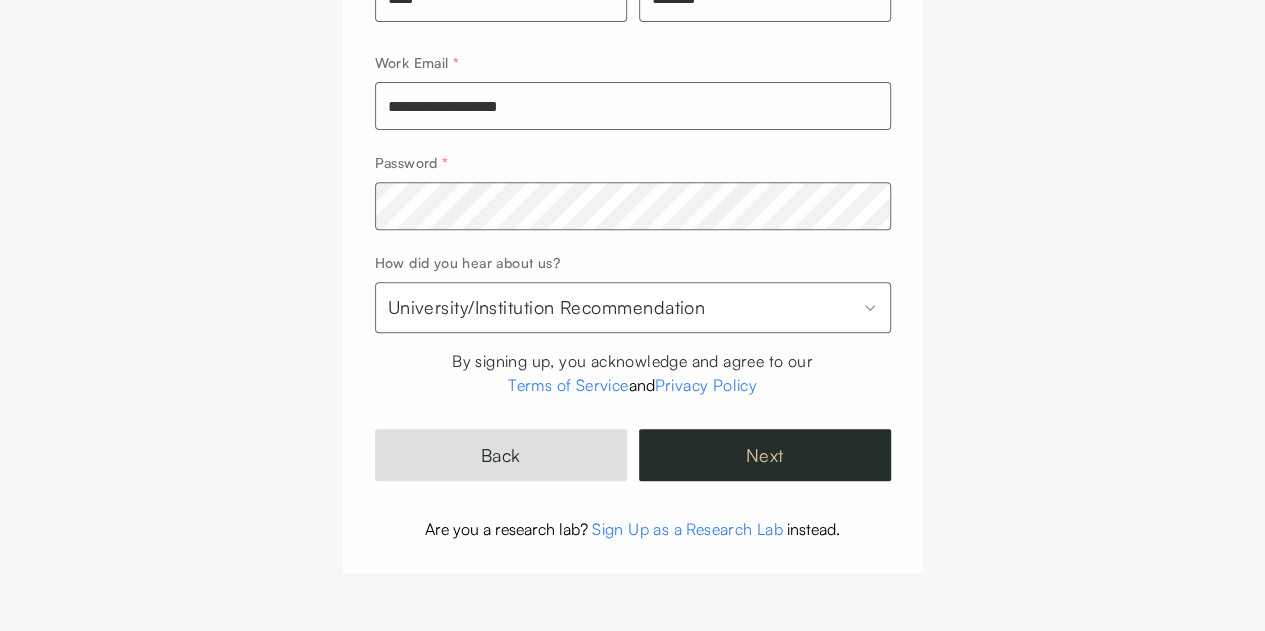 click on "Next" at bounding box center (765, 455) 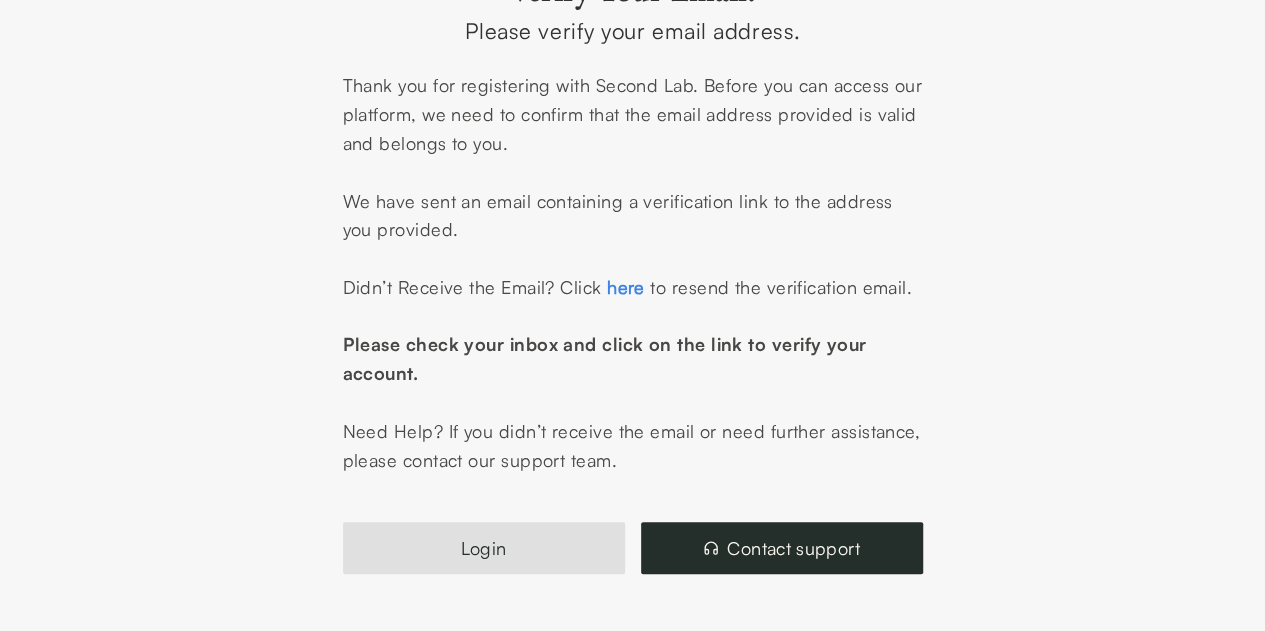 scroll, scrollTop: 105, scrollLeft: 0, axis: vertical 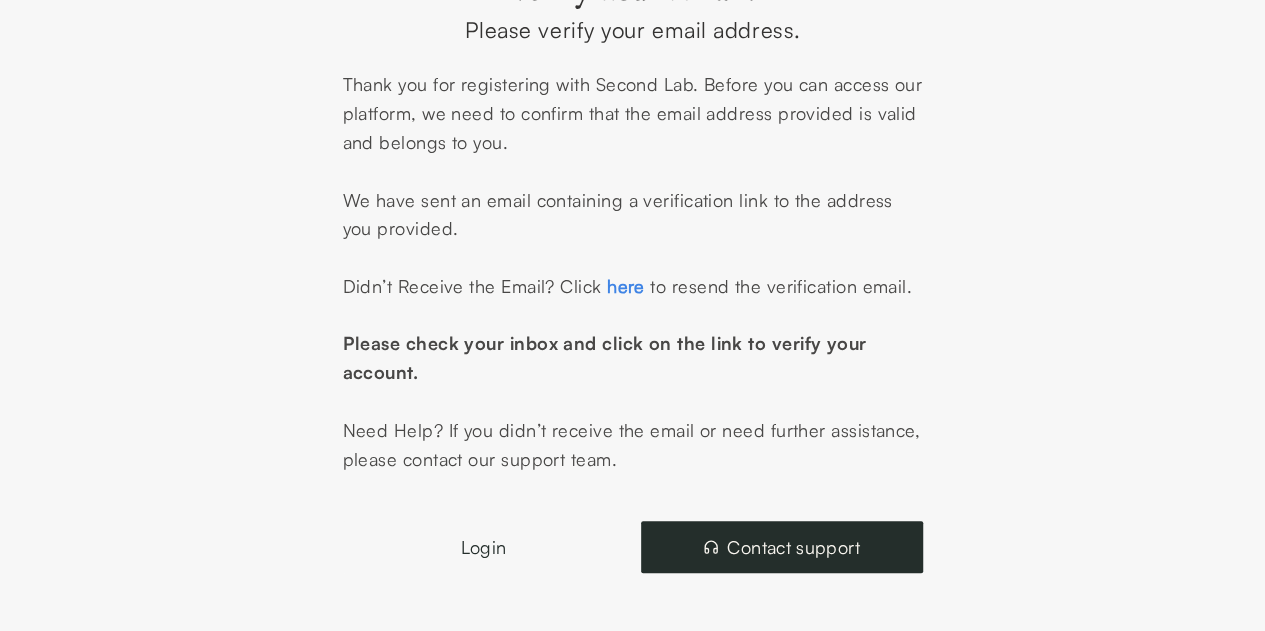 click on "Login" at bounding box center [484, 547] 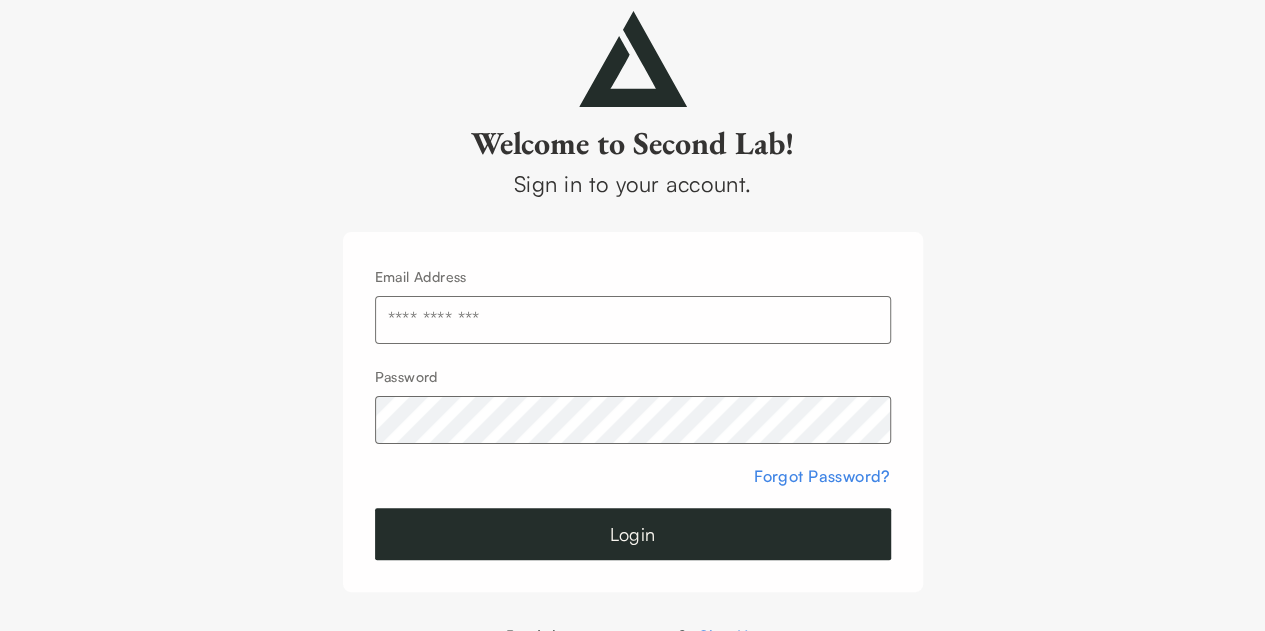 scroll, scrollTop: 46, scrollLeft: 0, axis: vertical 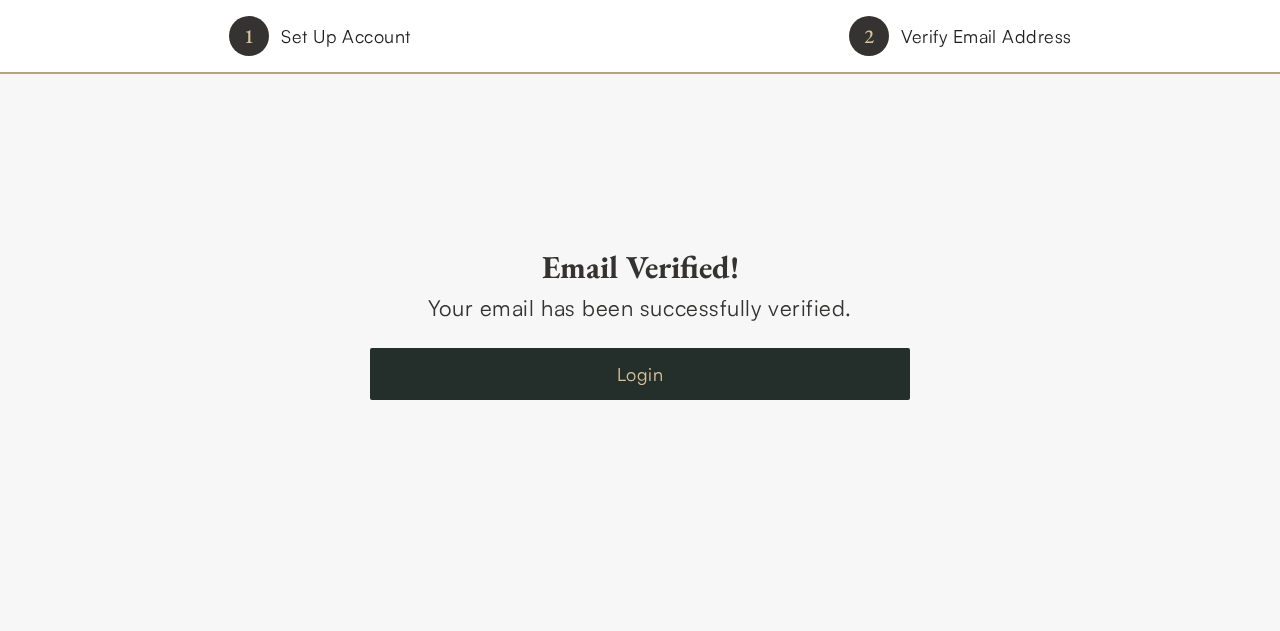 click on "Login" at bounding box center (640, 374) 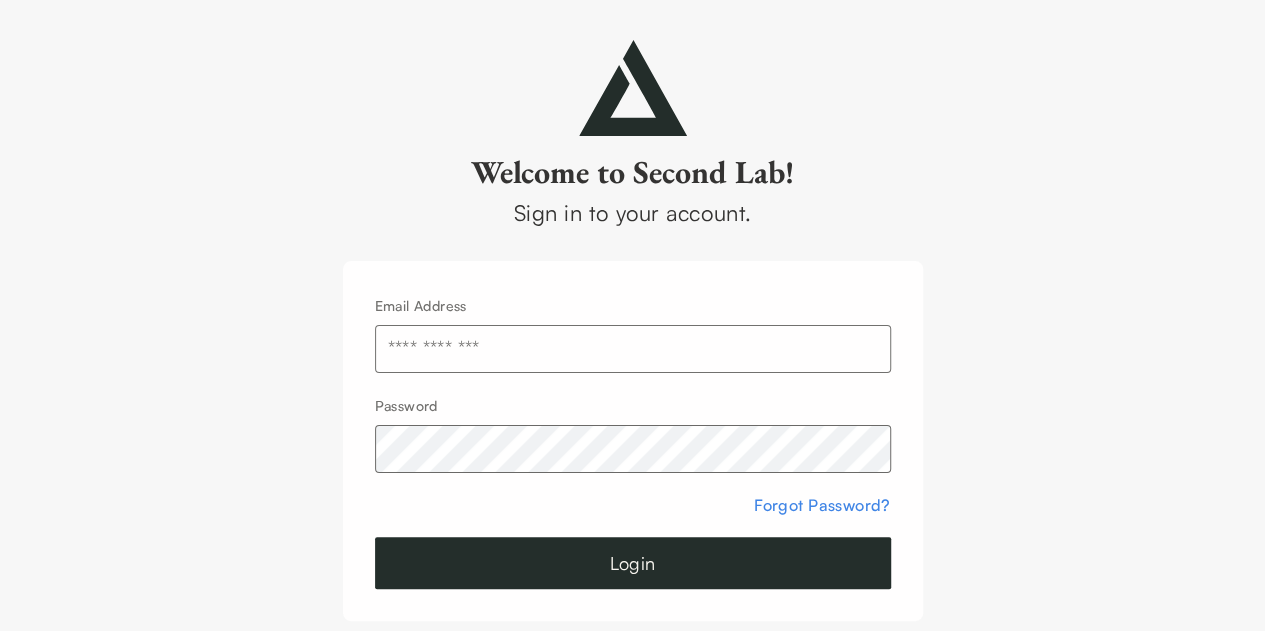 click at bounding box center [633, 349] 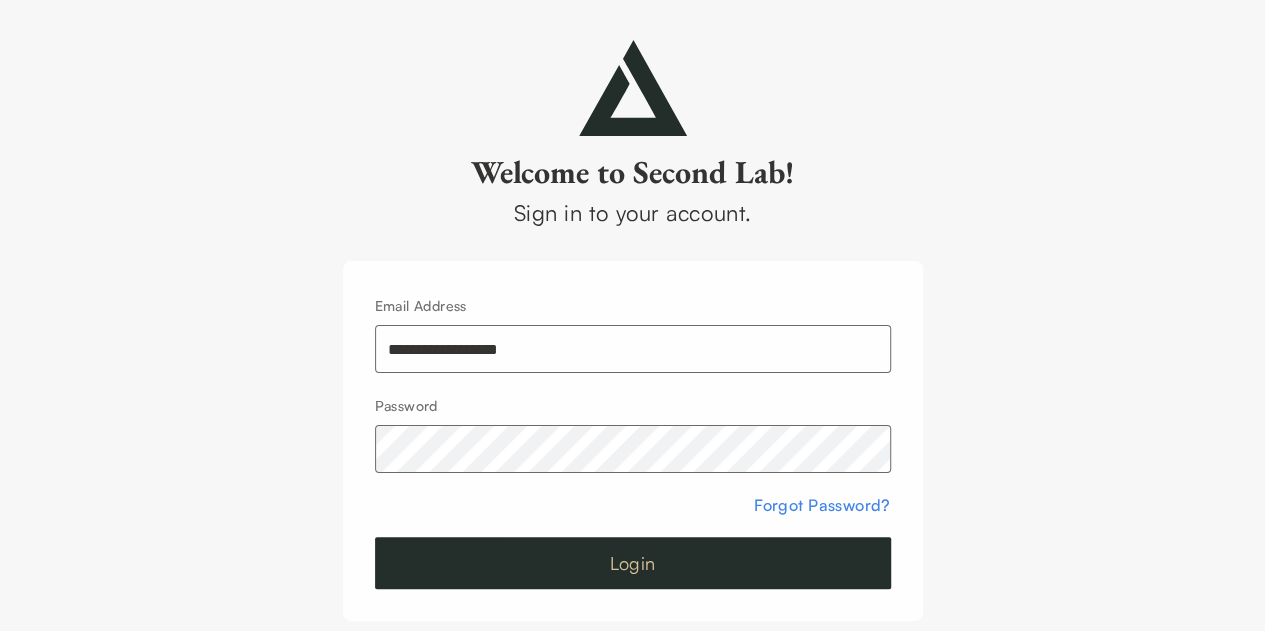 click on "Login" at bounding box center [633, 563] 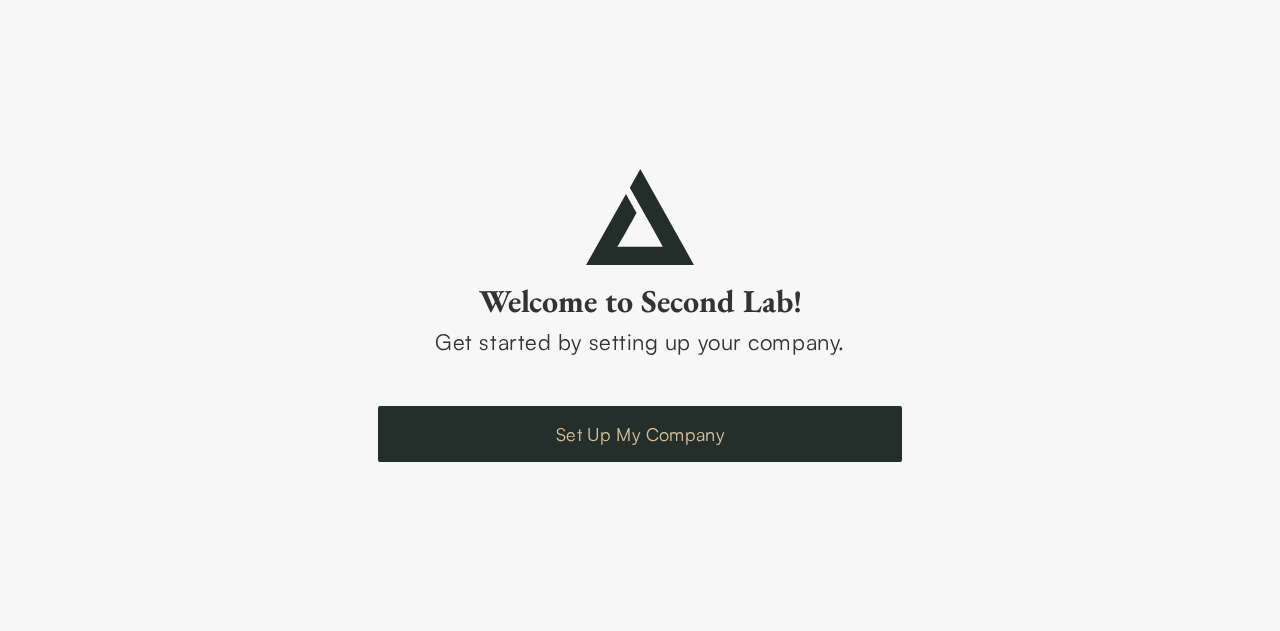 click on "Set Up My Company" at bounding box center (640, 434) 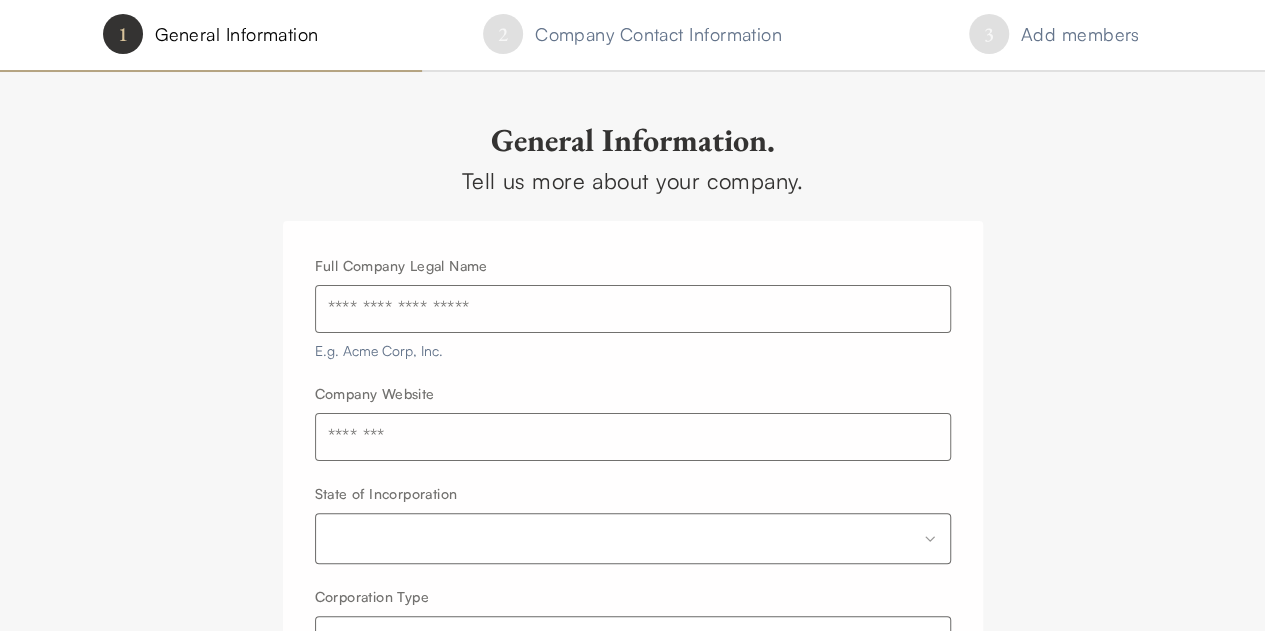 click at bounding box center [633, 309] 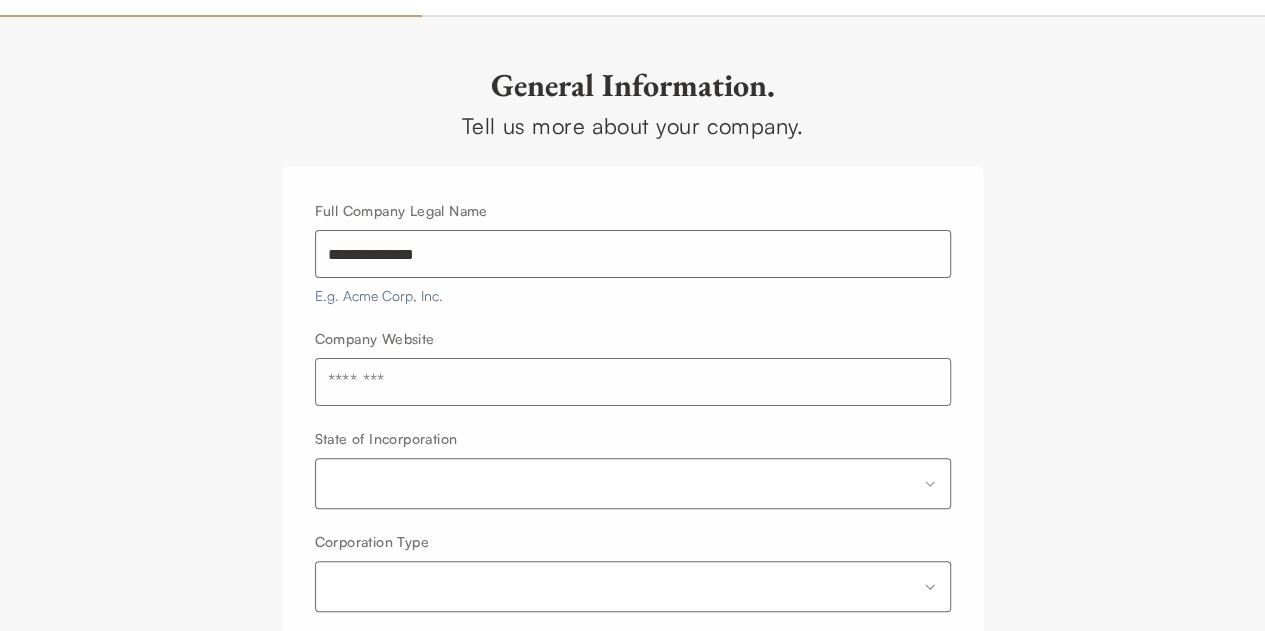 scroll, scrollTop: 100, scrollLeft: 0, axis: vertical 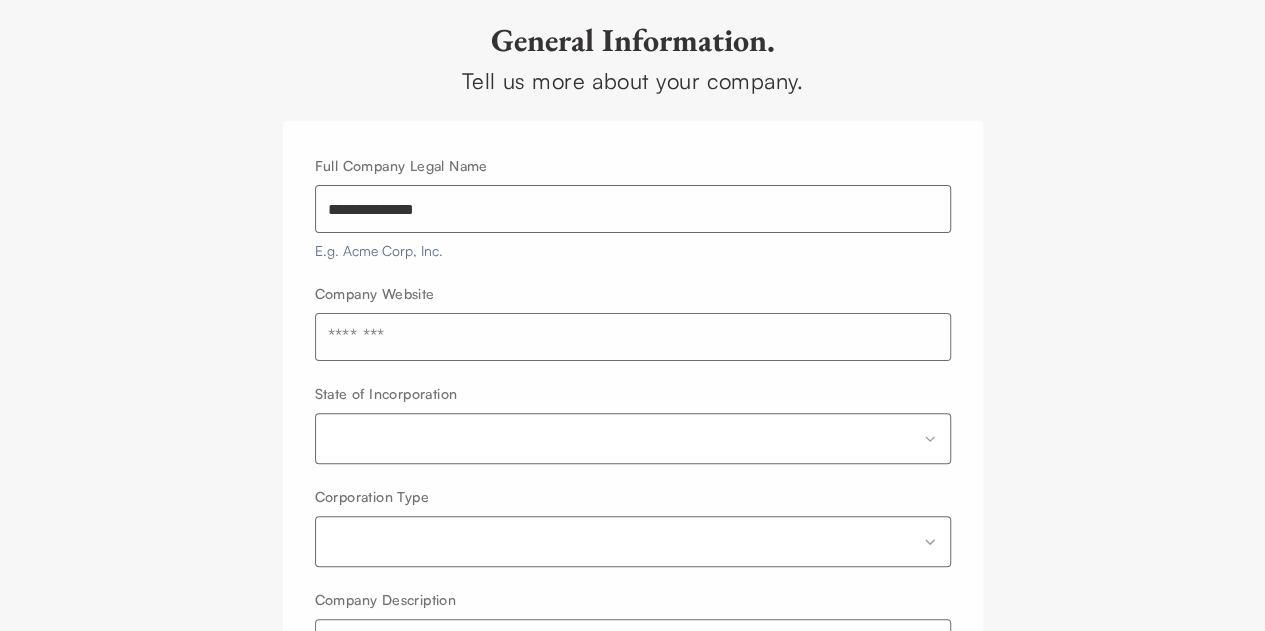 click at bounding box center (633, 337) 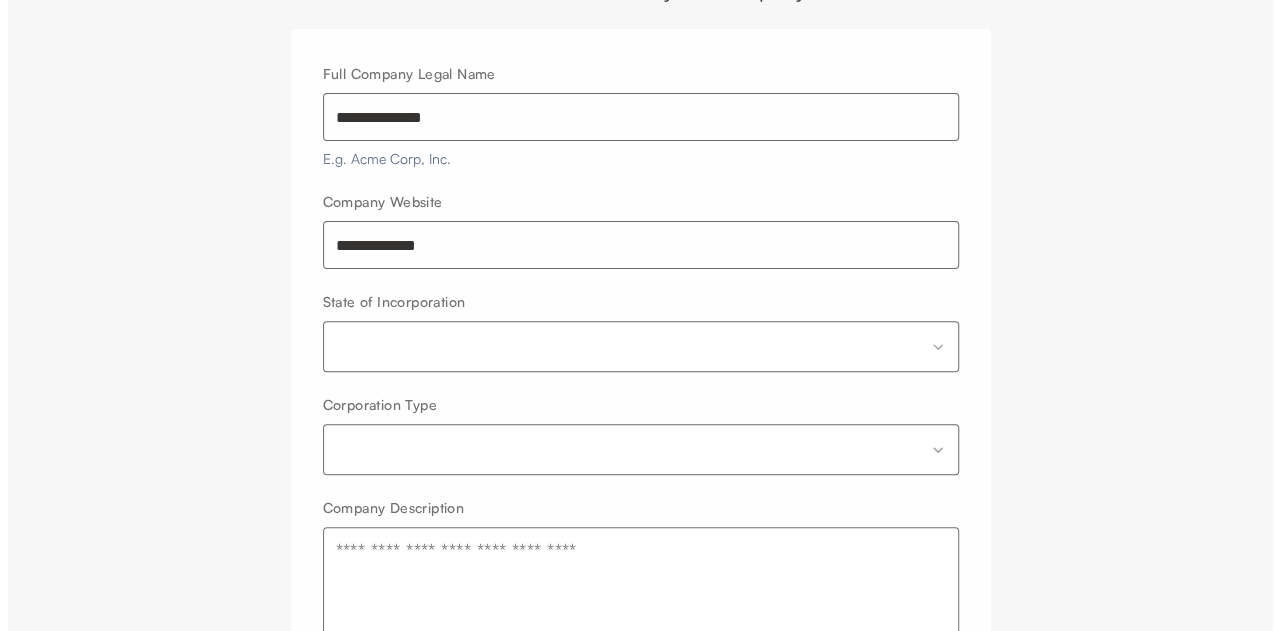 scroll, scrollTop: 300, scrollLeft: 0, axis: vertical 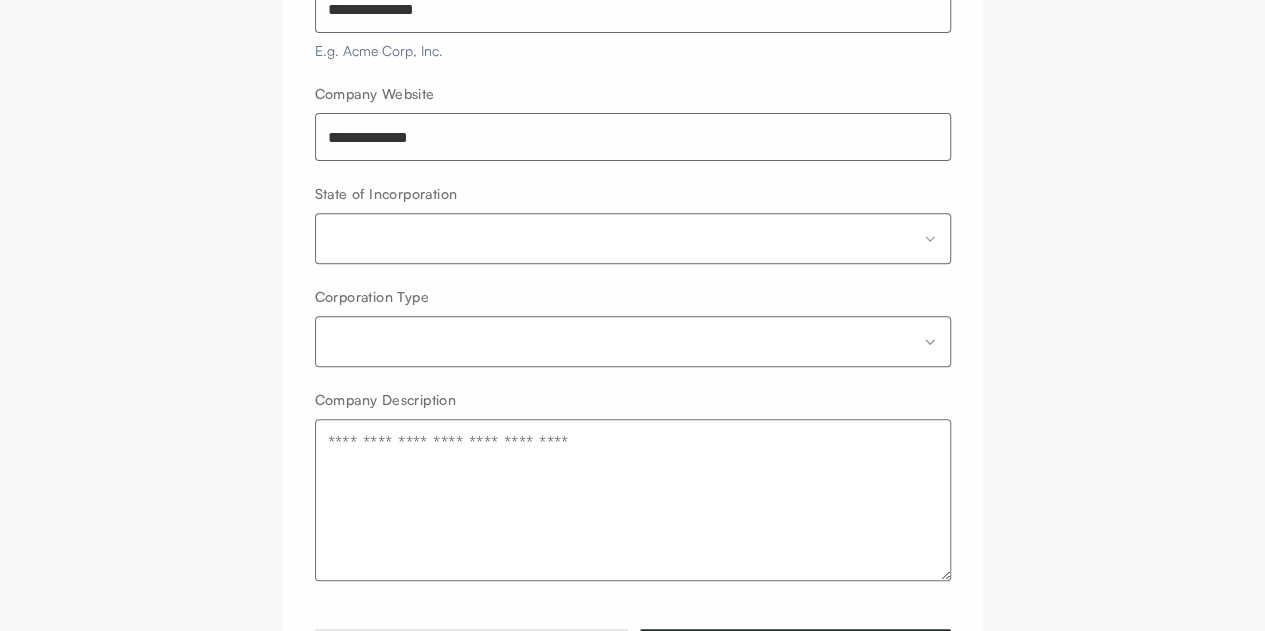type on "**********" 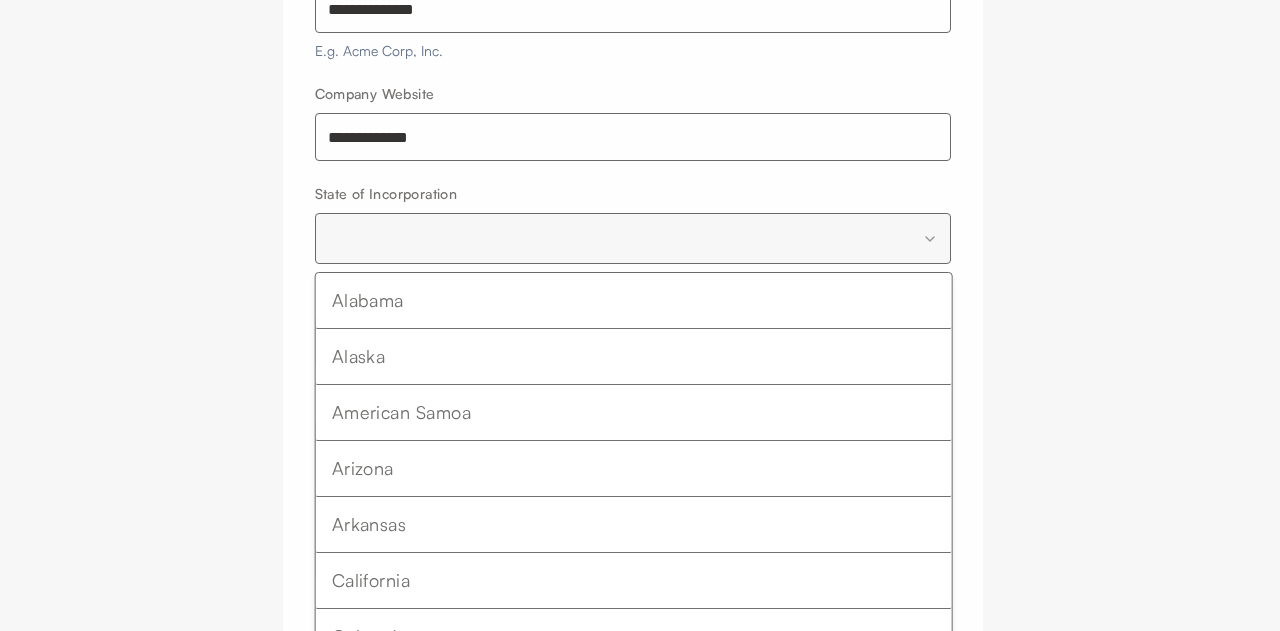 click on "**********" at bounding box center [640, 216] 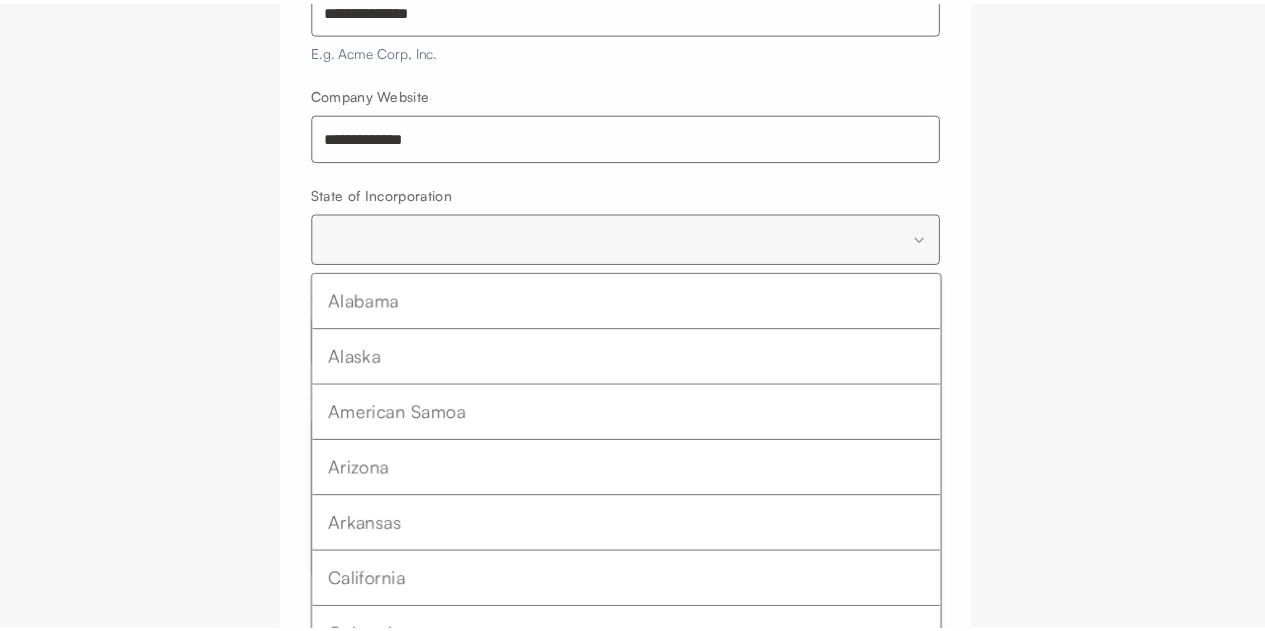 scroll, scrollTop: 284, scrollLeft: 0, axis: vertical 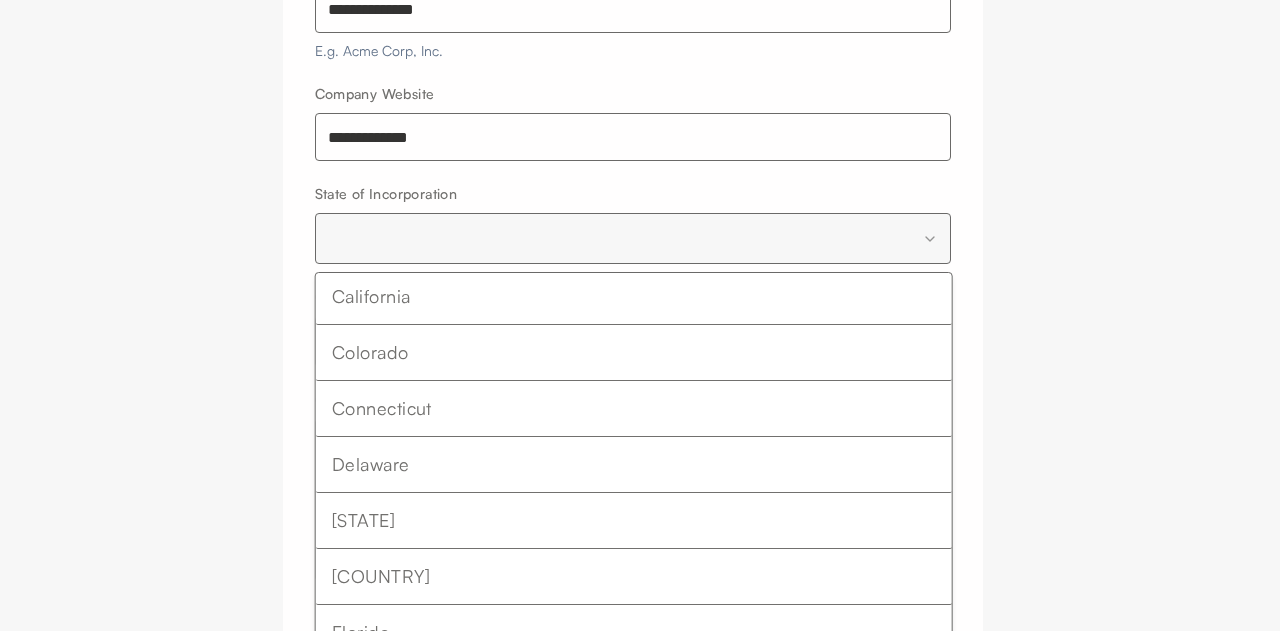 select on "********" 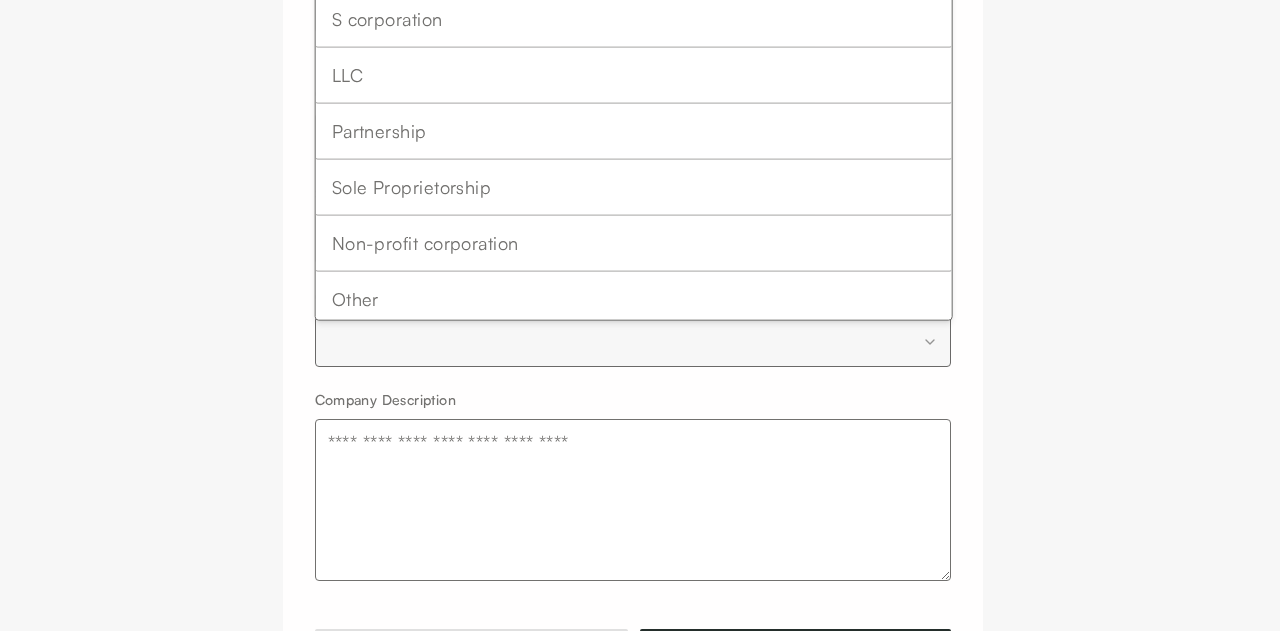 click on "**********" at bounding box center [640, 216] 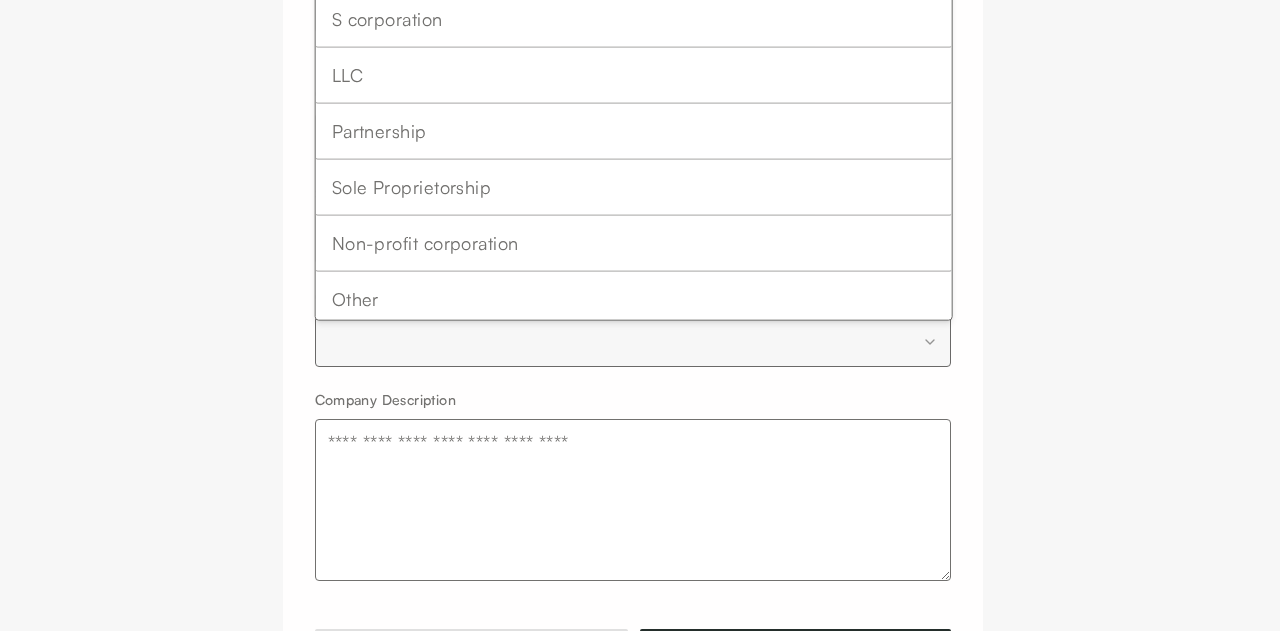 select on "**********" 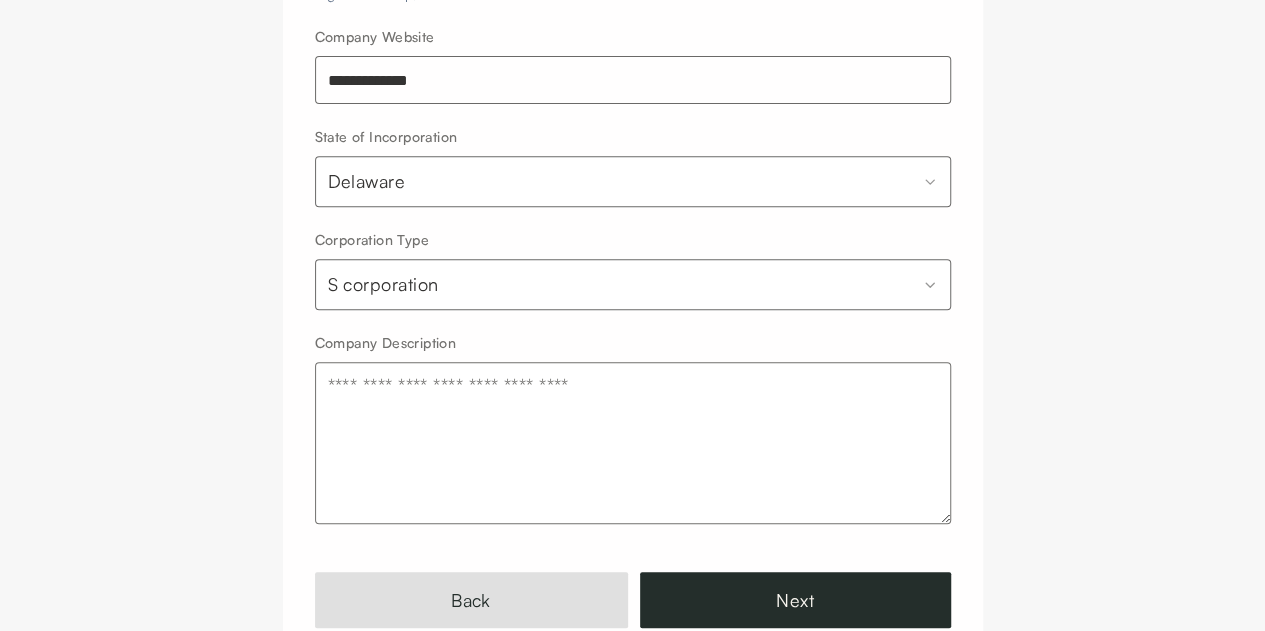 scroll, scrollTop: 402, scrollLeft: 0, axis: vertical 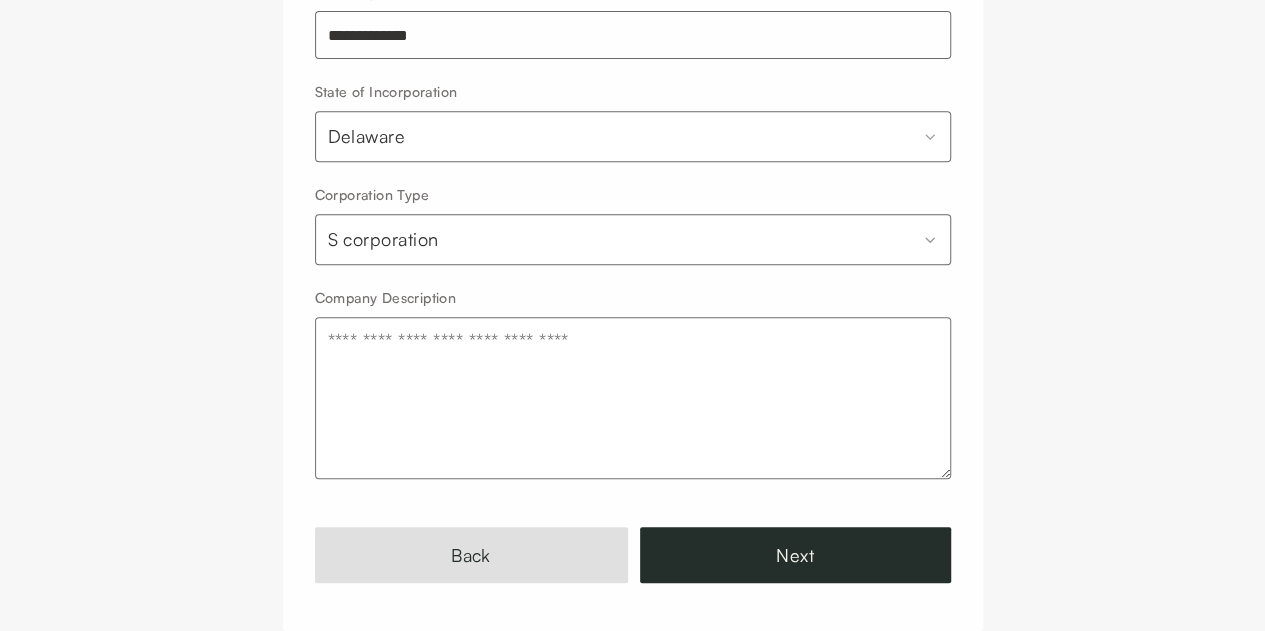 click on "Company Description" at bounding box center (633, 398) 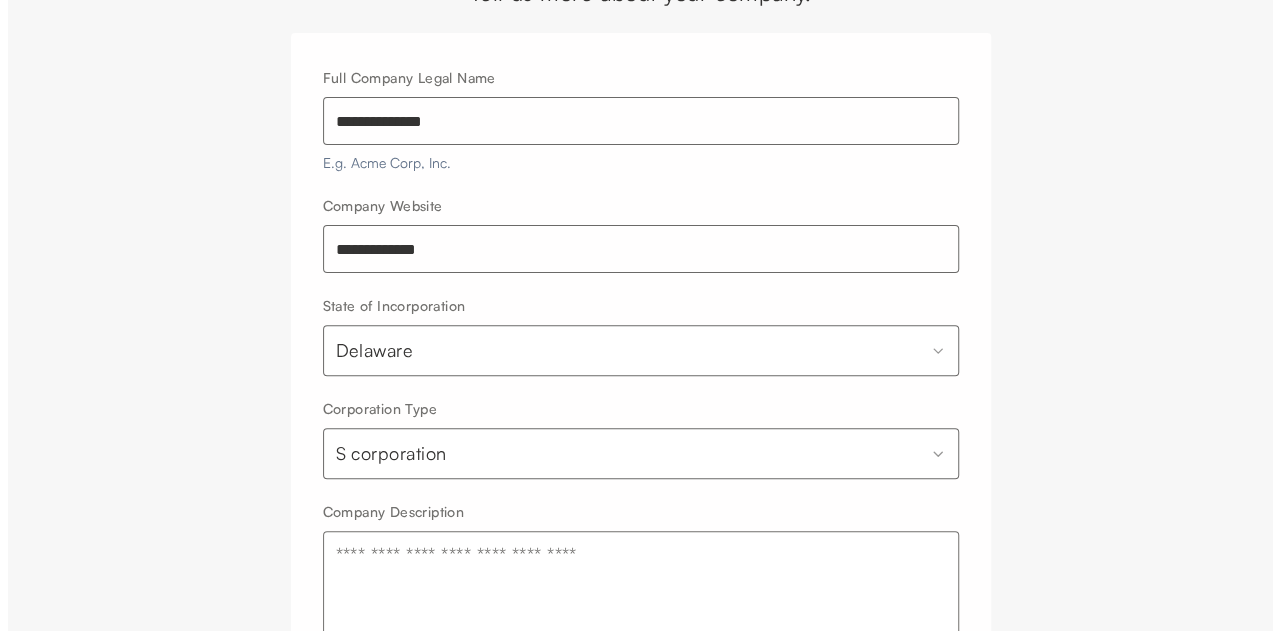 scroll, scrollTop: 400, scrollLeft: 0, axis: vertical 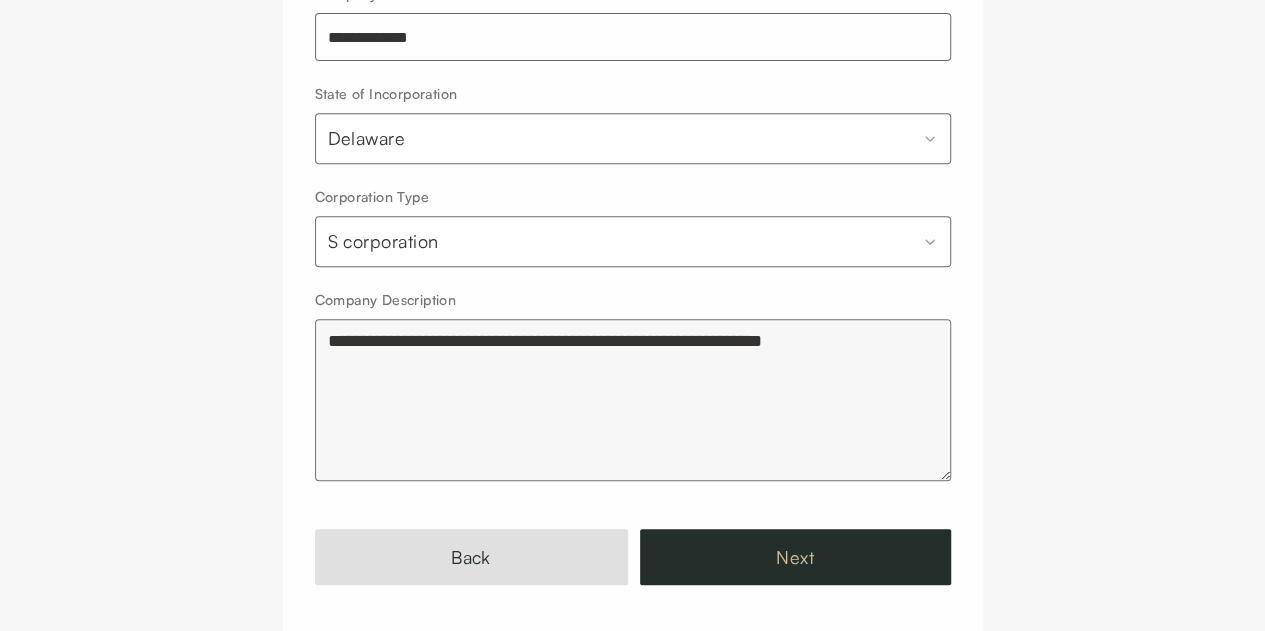 type on "**********" 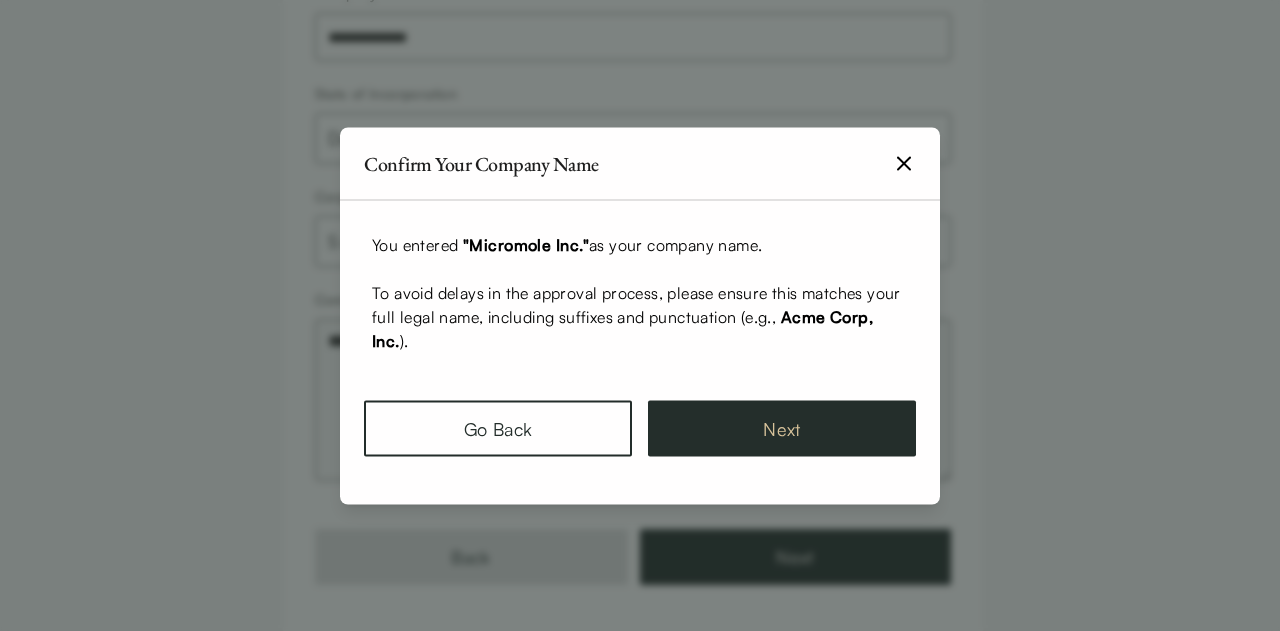 click on "Next" at bounding box center [782, 428] 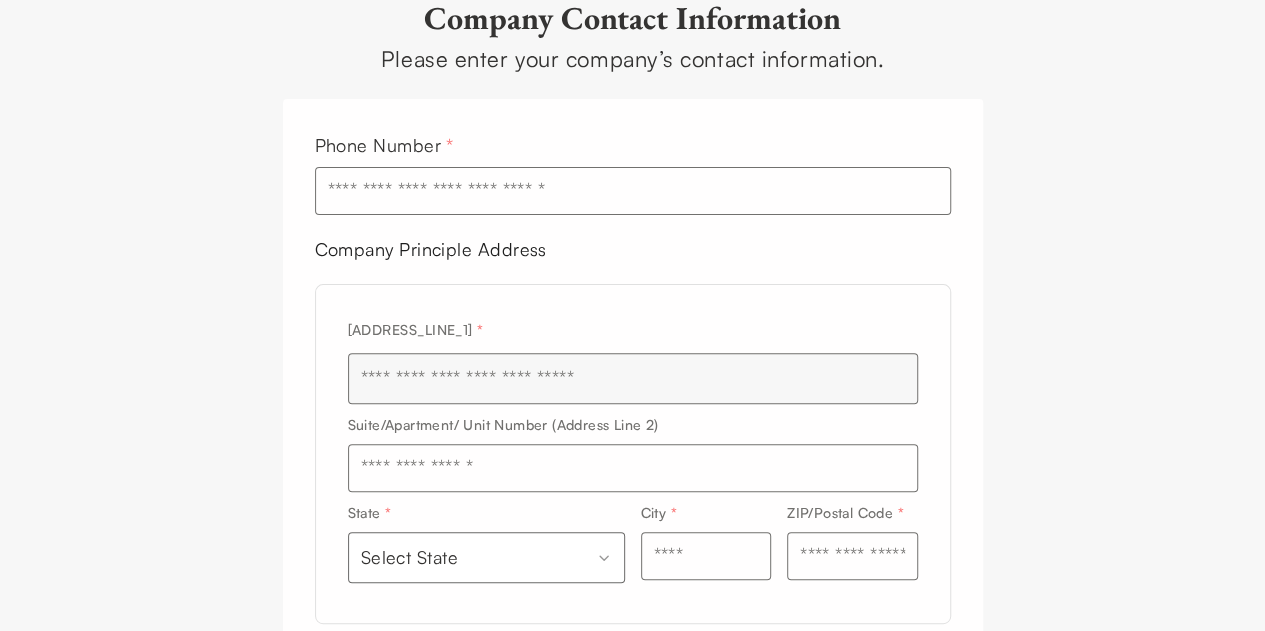 scroll, scrollTop: 33, scrollLeft: 0, axis: vertical 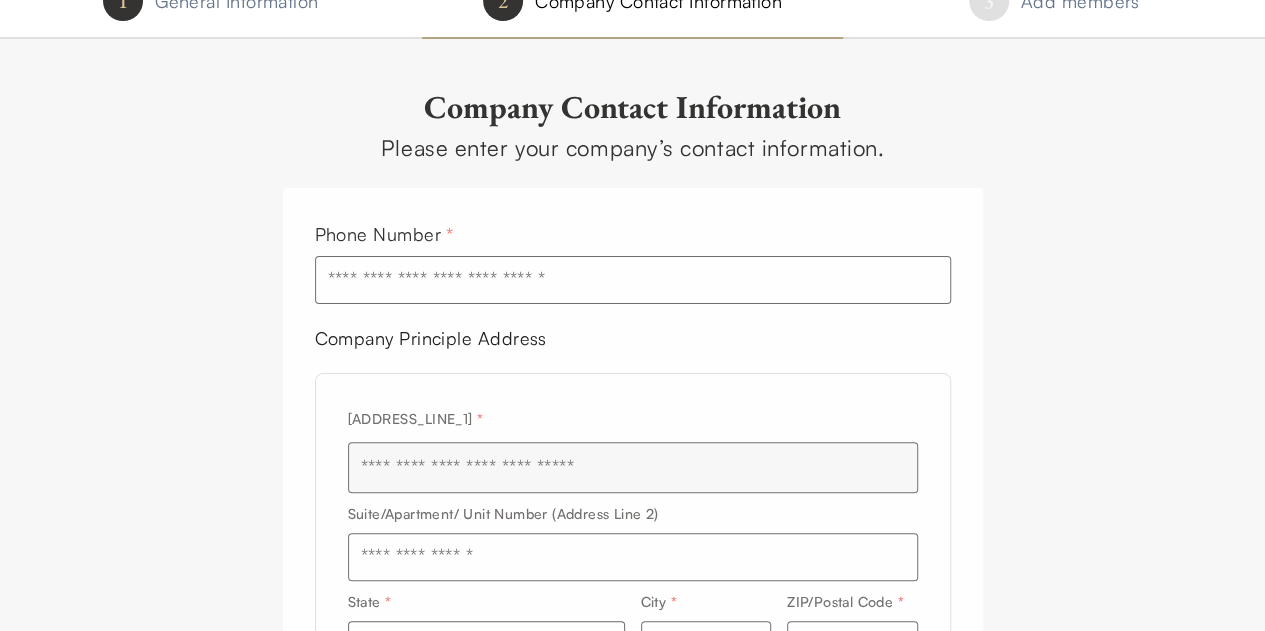 click at bounding box center (633, 280) 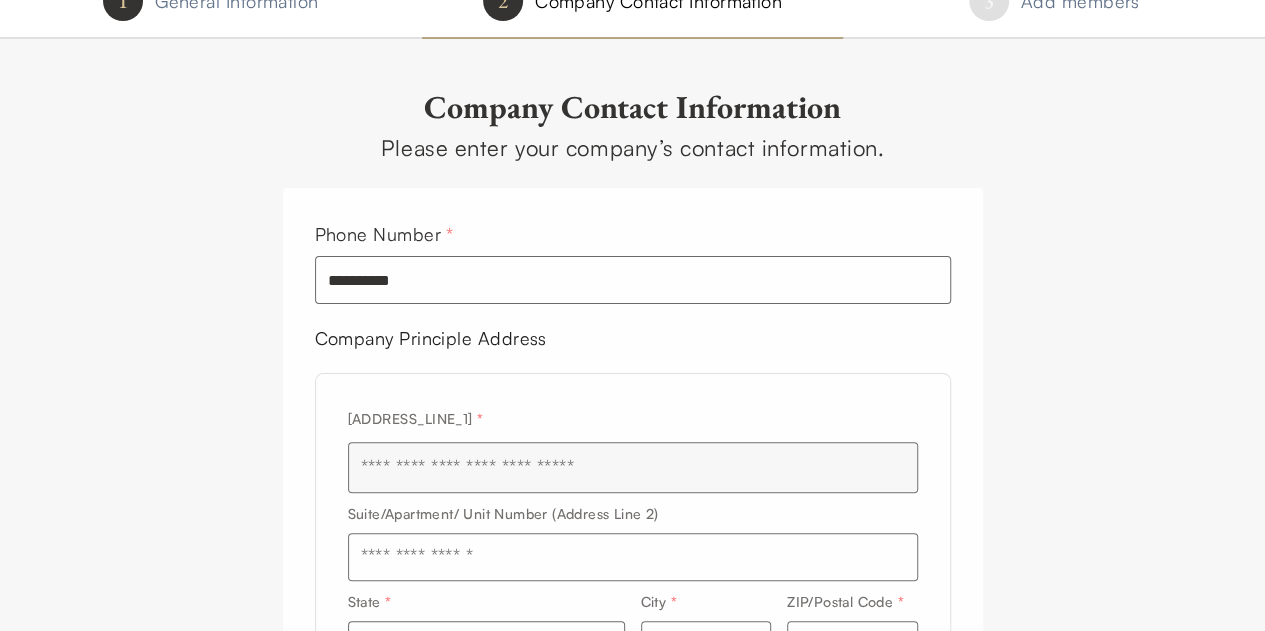 type on "**********" 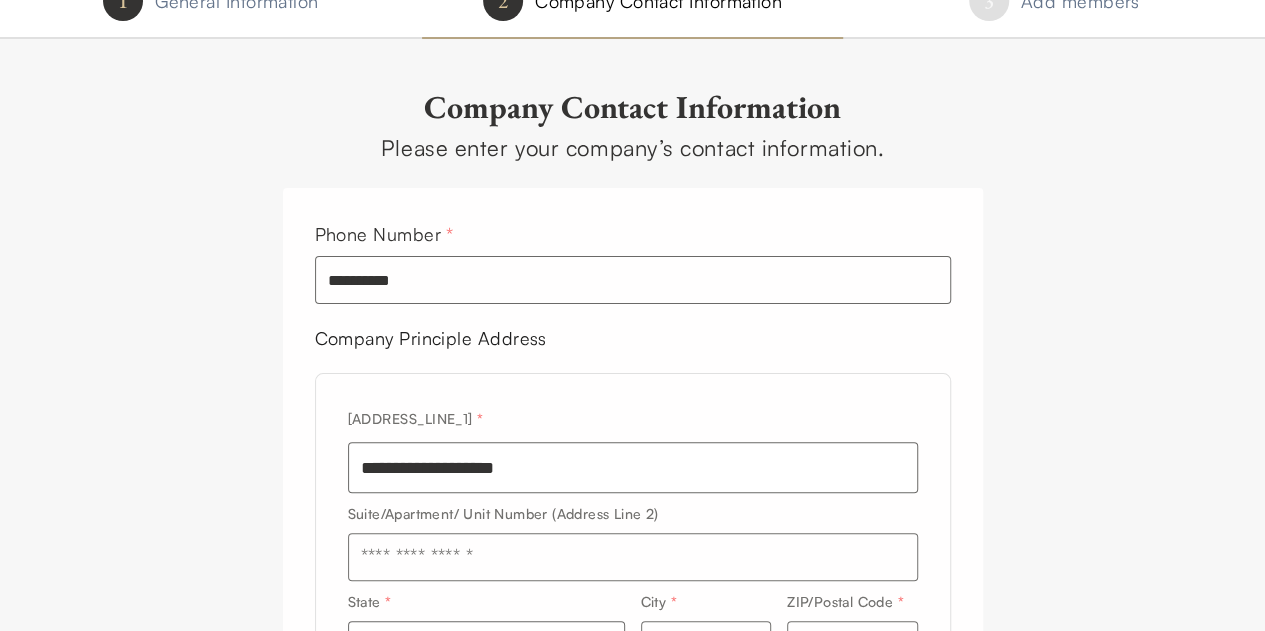 type on "*********" 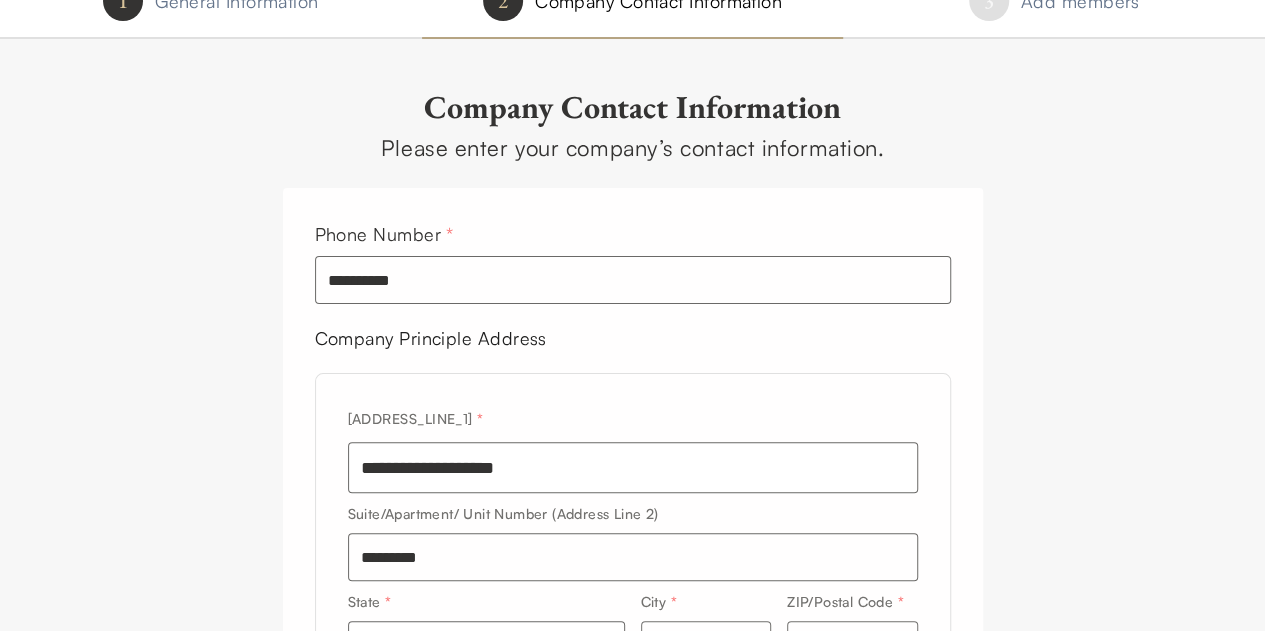 select on "**********" 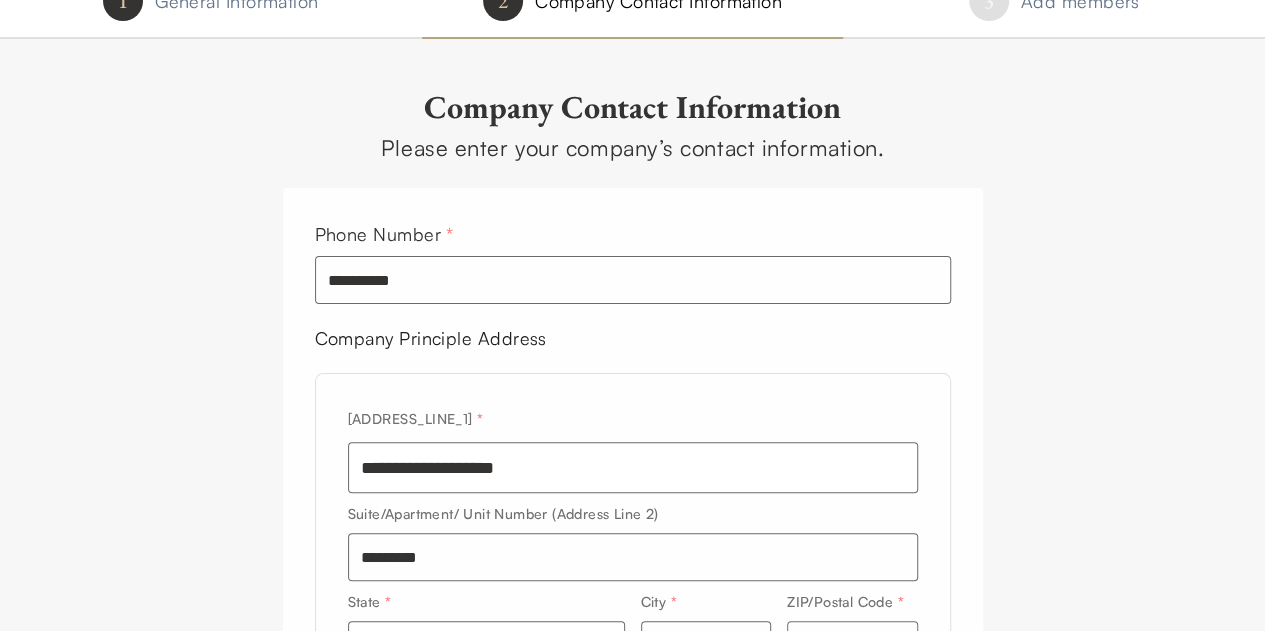 type on "*****" 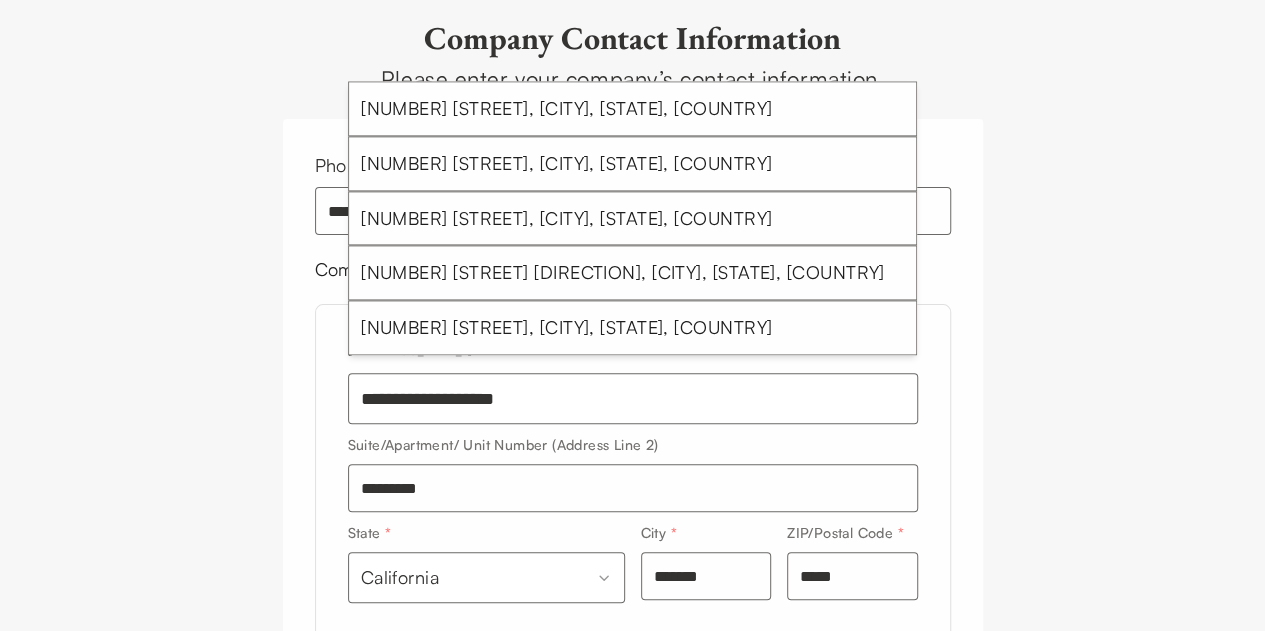 scroll, scrollTop: 133, scrollLeft: 0, axis: vertical 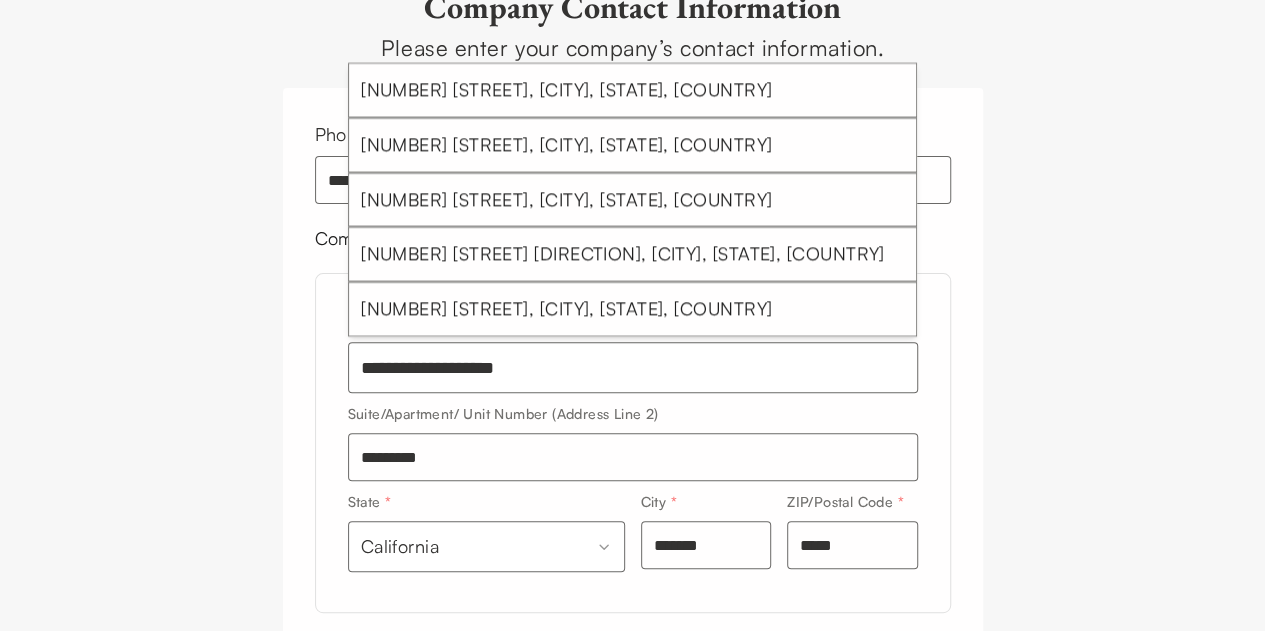 click on "**********" at bounding box center (632, 441) 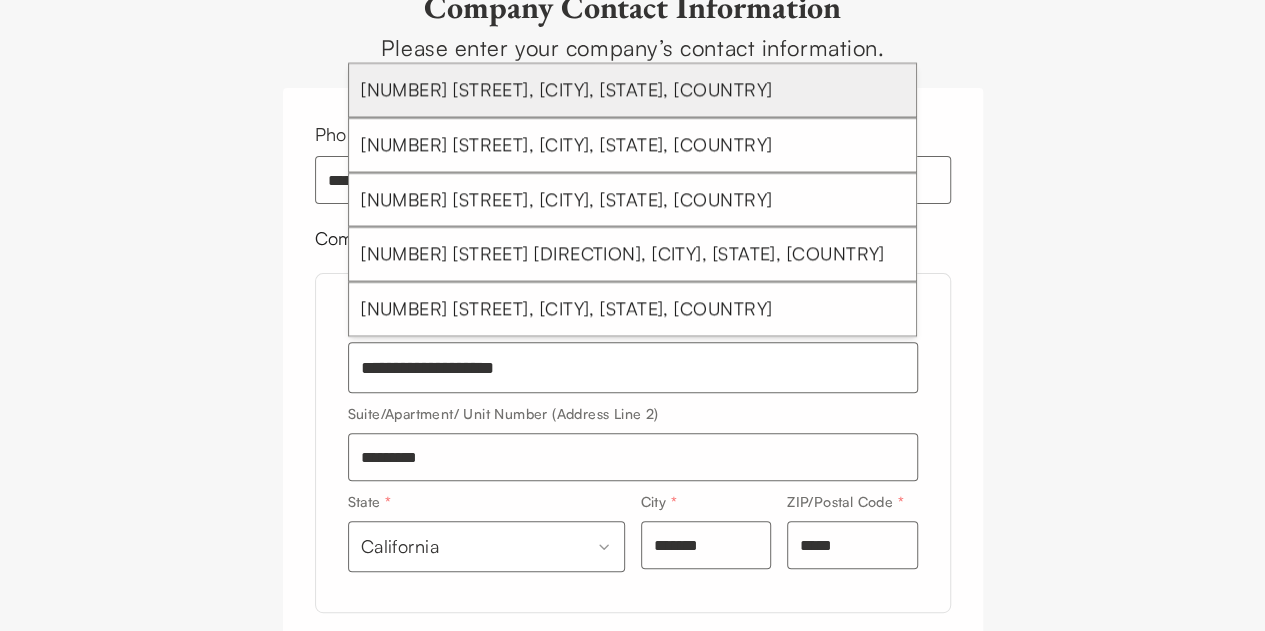 click on "1936 University Avenue, Berkeley, CA, USA" at bounding box center (632, 90) 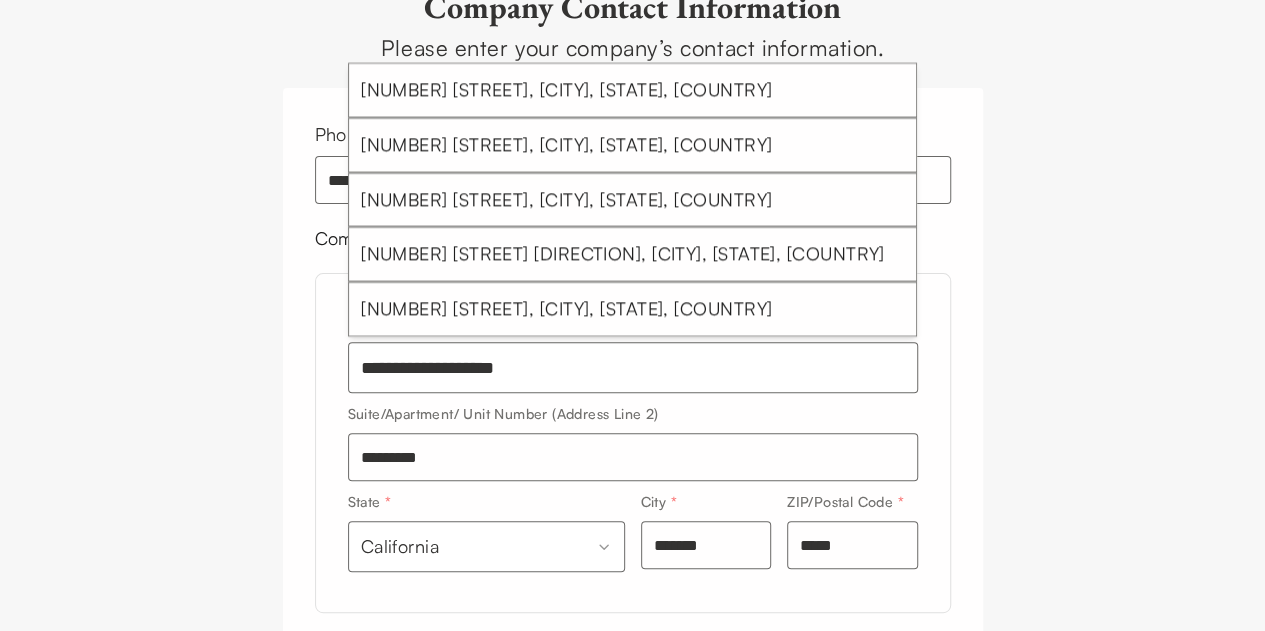 type on "********" 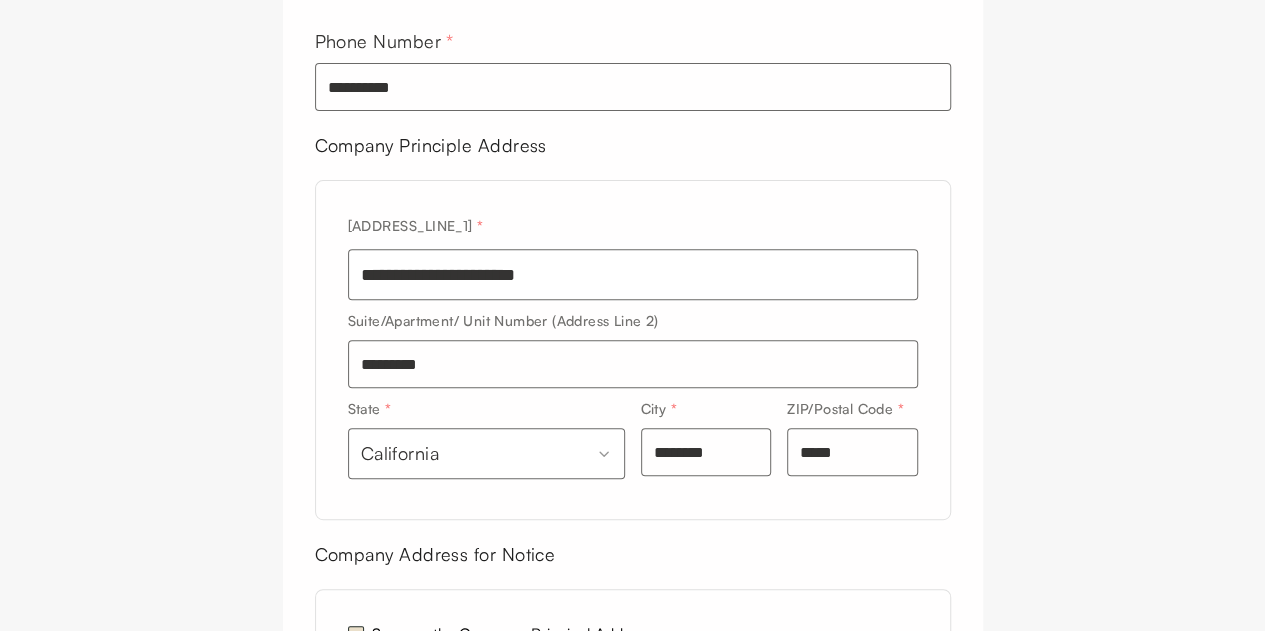 scroll, scrollTop: 396, scrollLeft: 0, axis: vertical 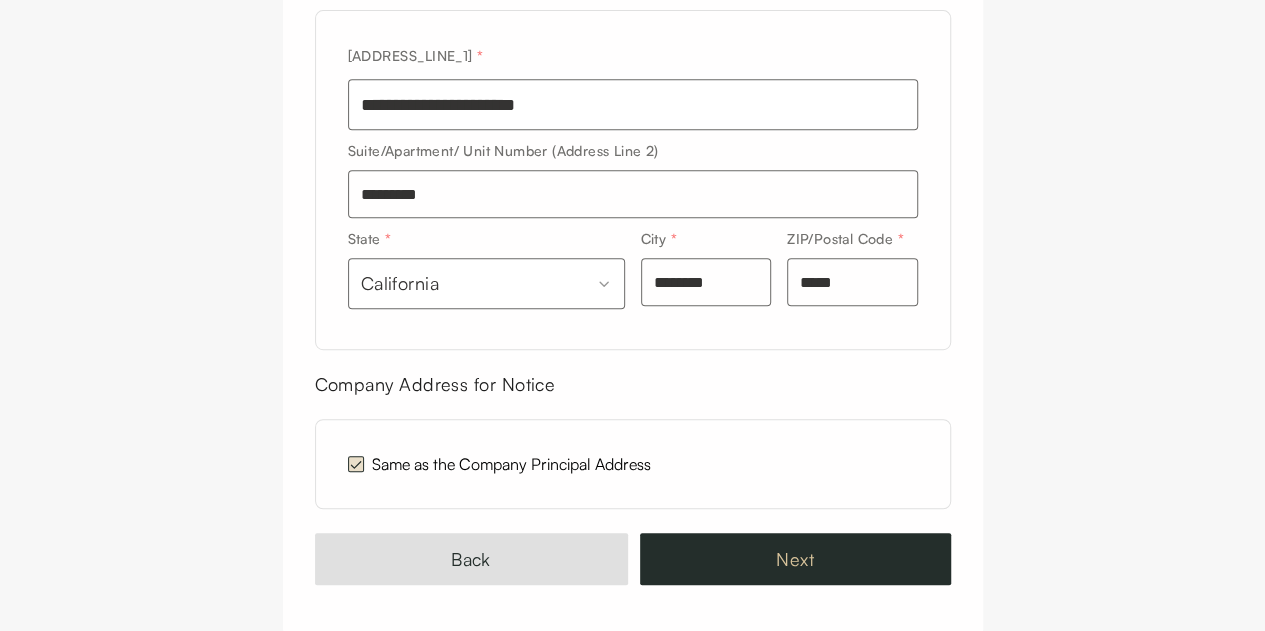 click on "Next" at bounding box center [795, 559] 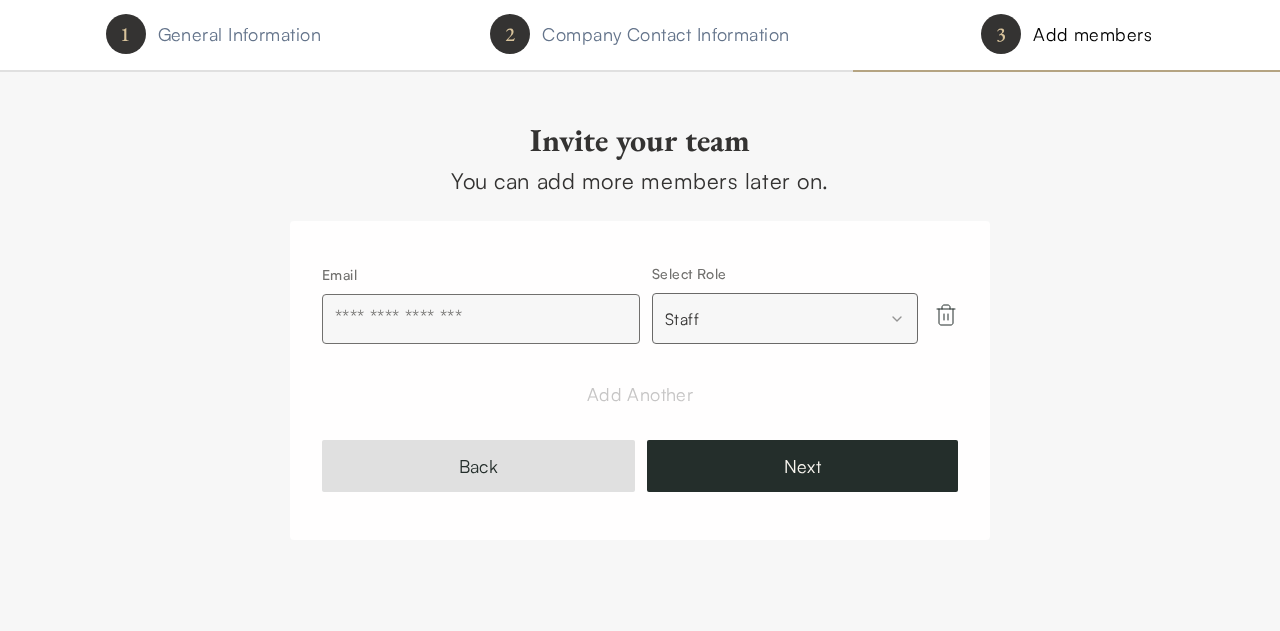 click at bounding box center (481, 319) 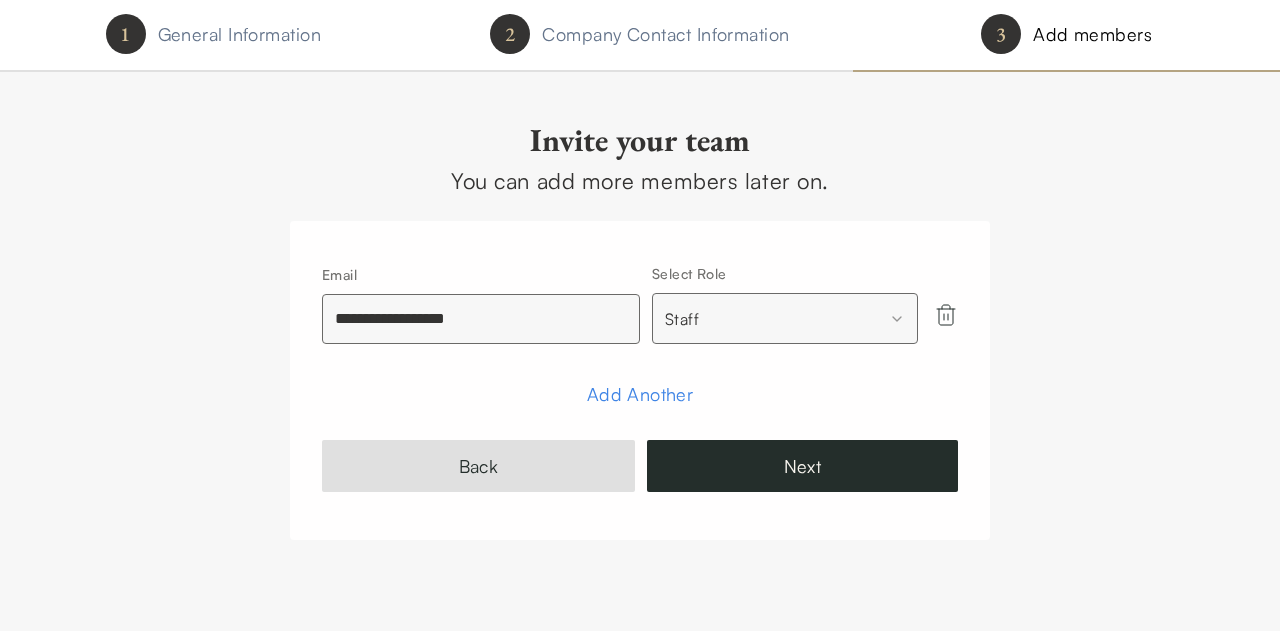 click on "**********" at bounding box center (640, 315) 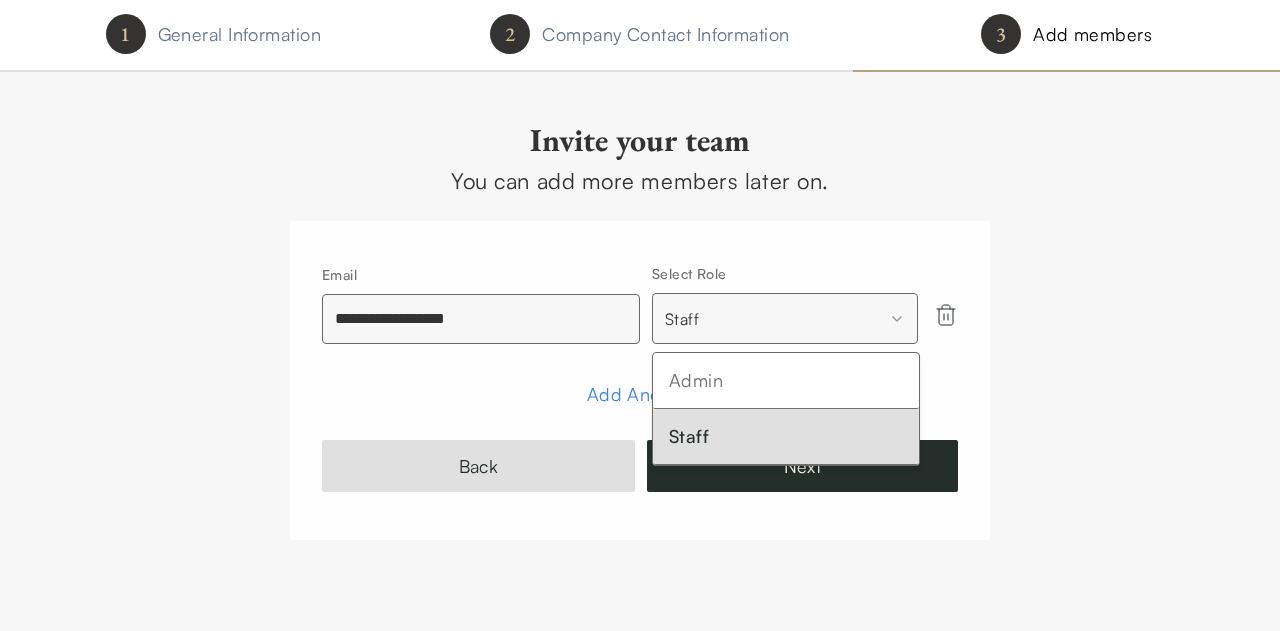 select on "*****" 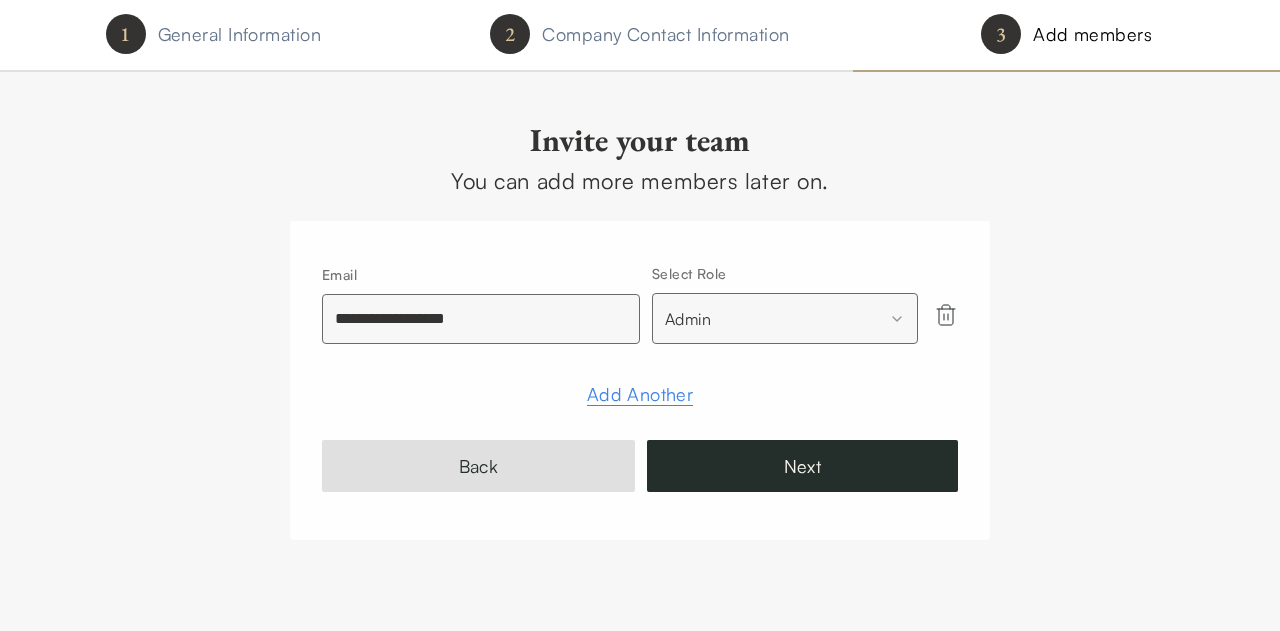 click on "Add Another" at bounding box center (640, 394) 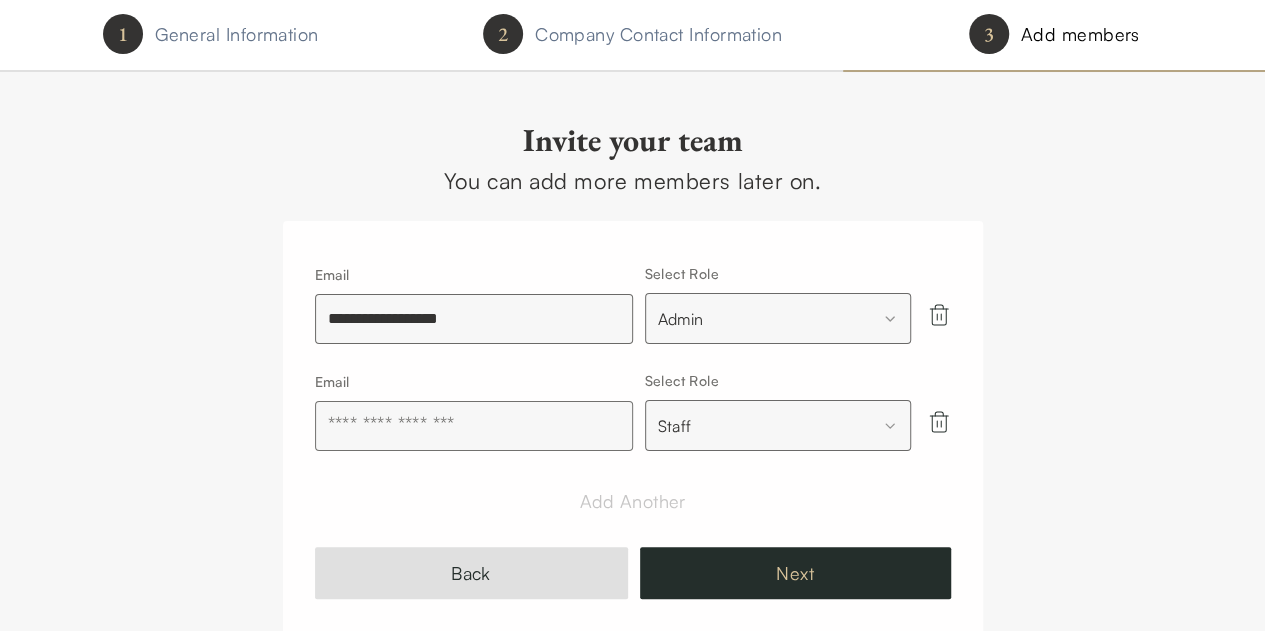 click on "Next" at bounding box center [795, 573] 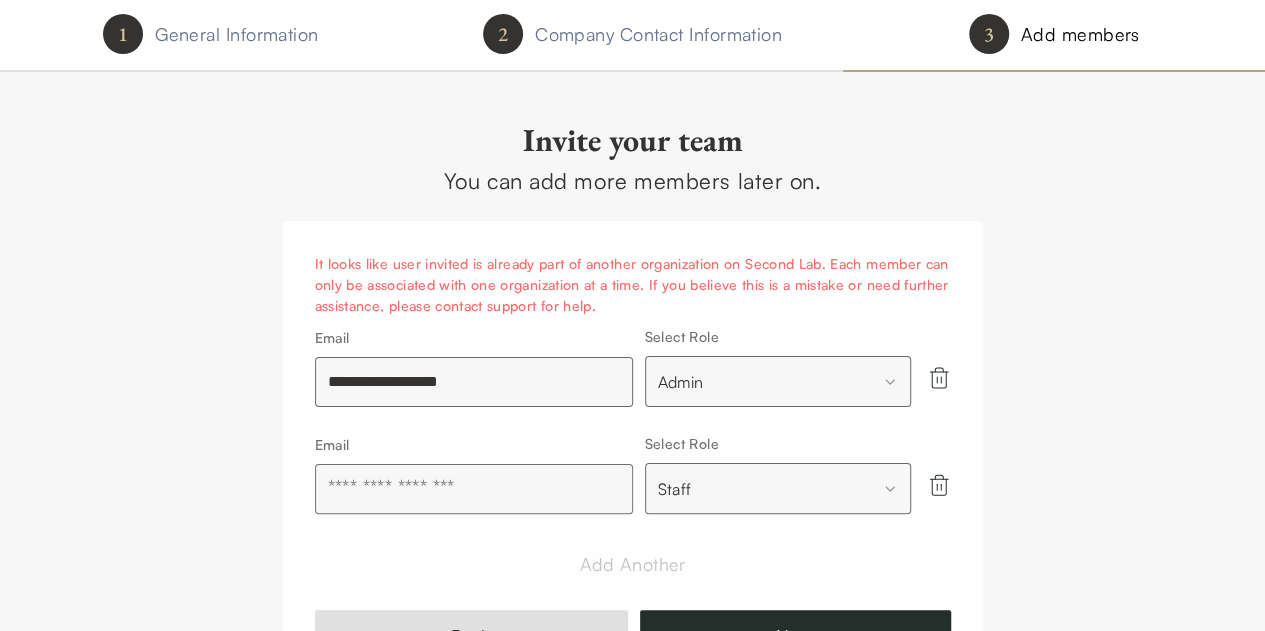 click on "**********" at bounding box center (633, 465) 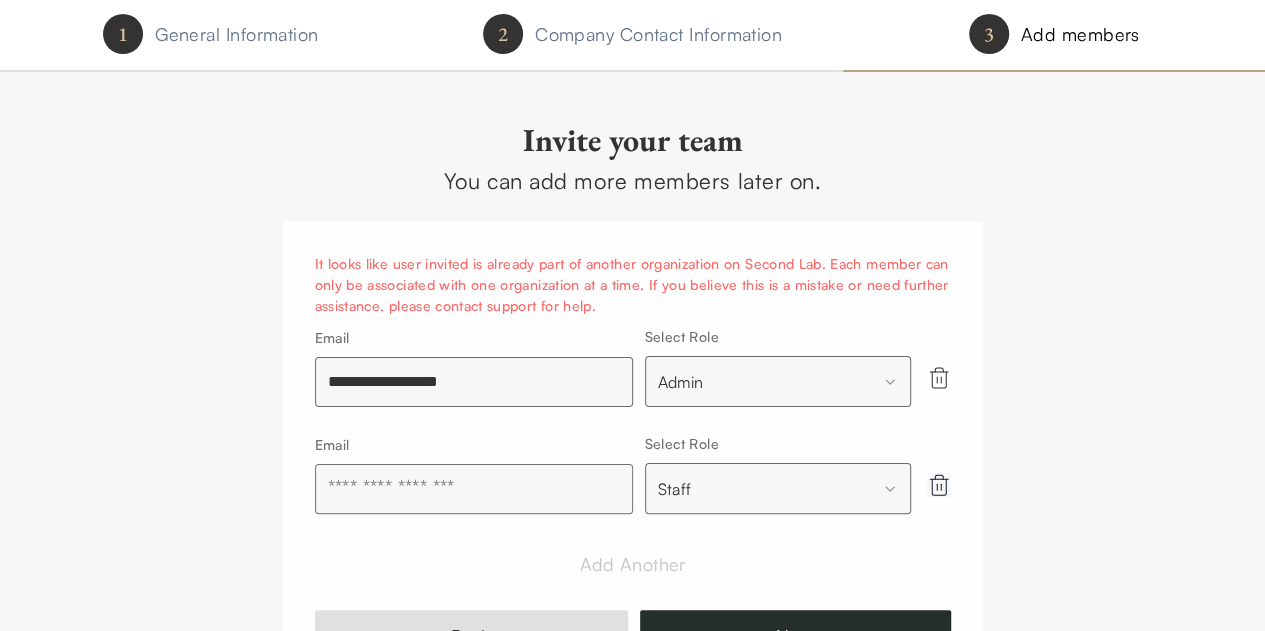 click 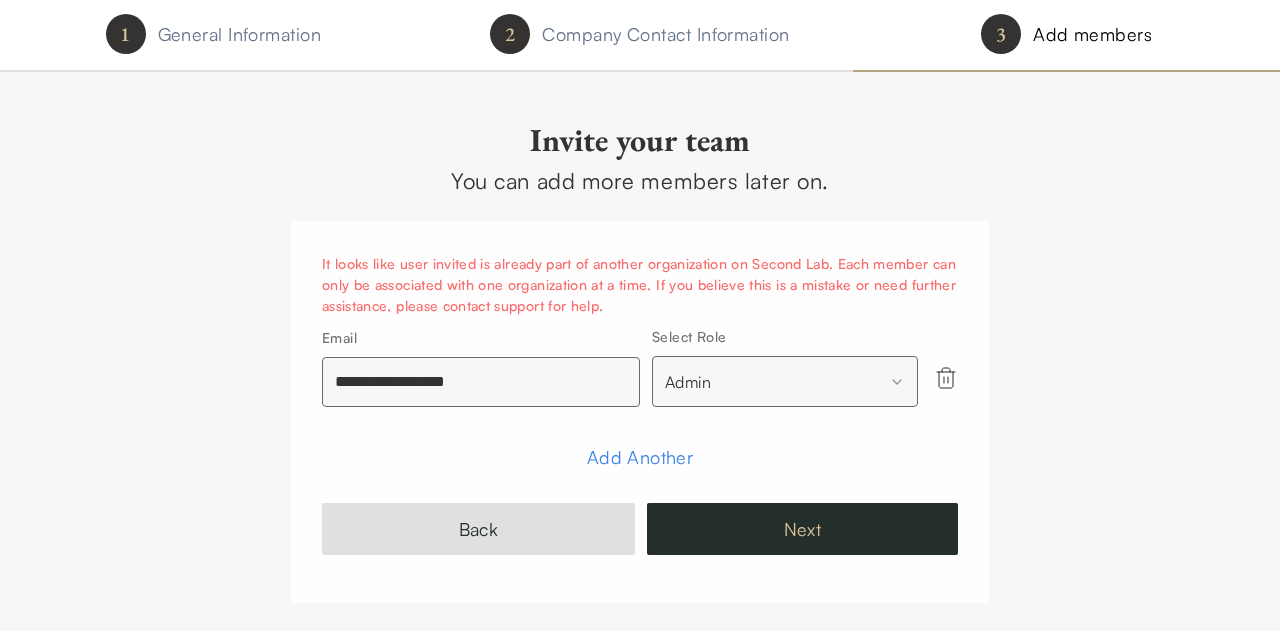 click on "Next" at bounding box center (802, 529) 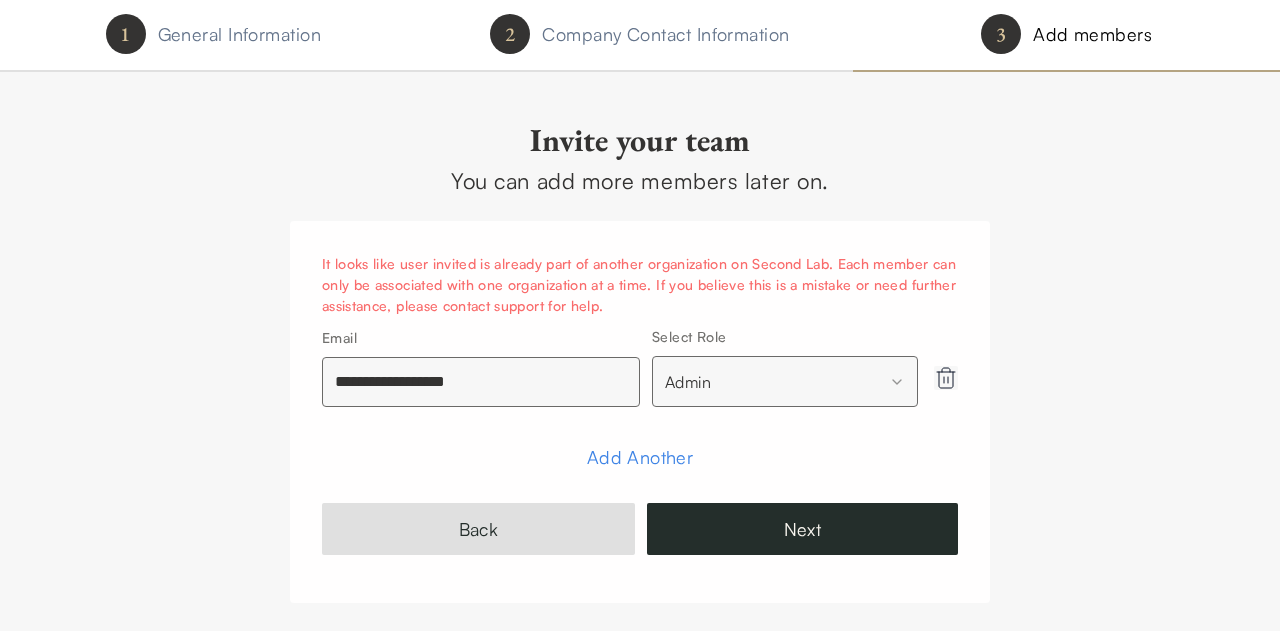 click 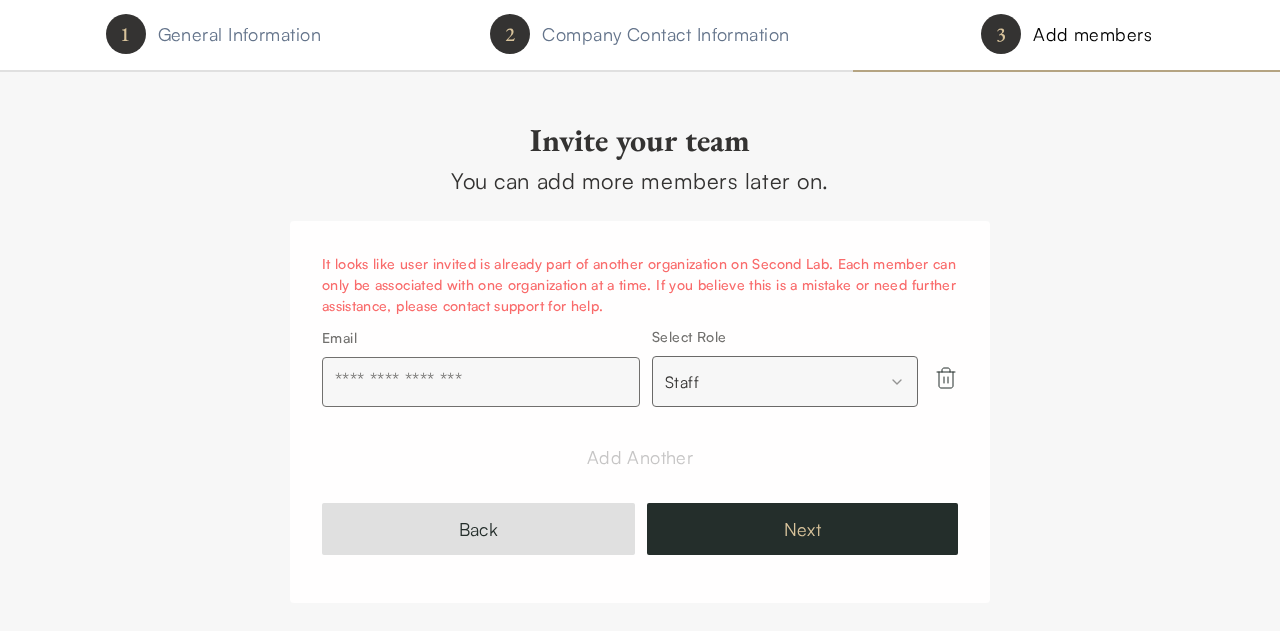 click on "Next" at bounding box center (802, 529) 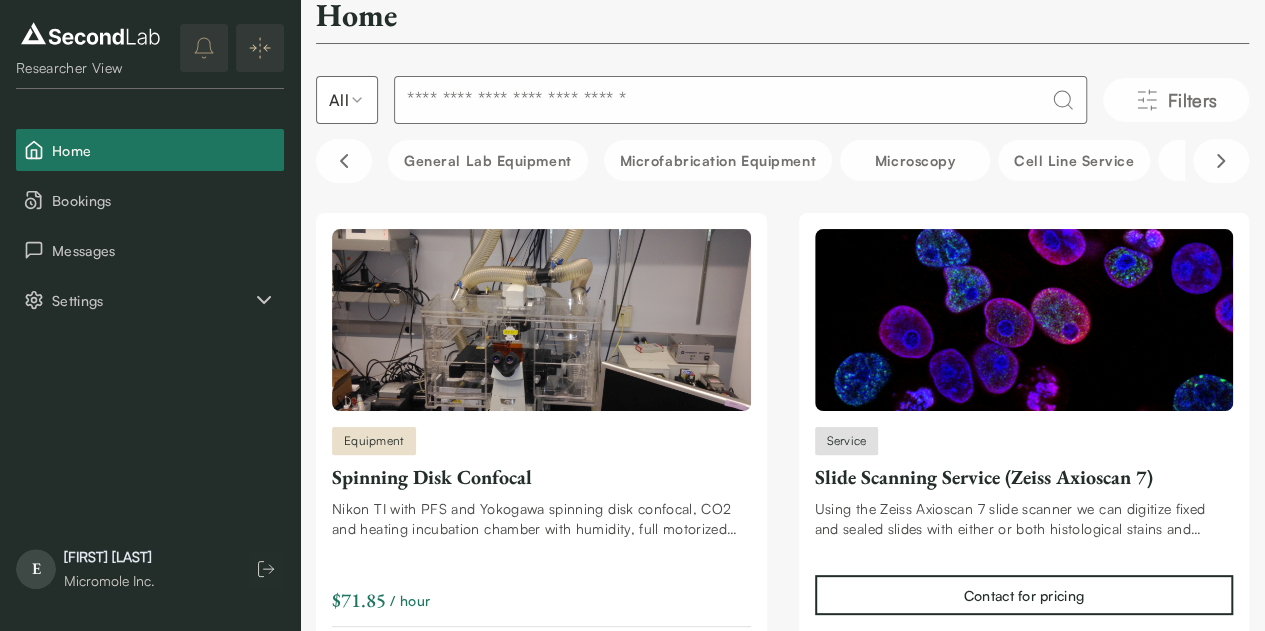scroll, scrollTop: 0, scrollLeft: 0, axis: both 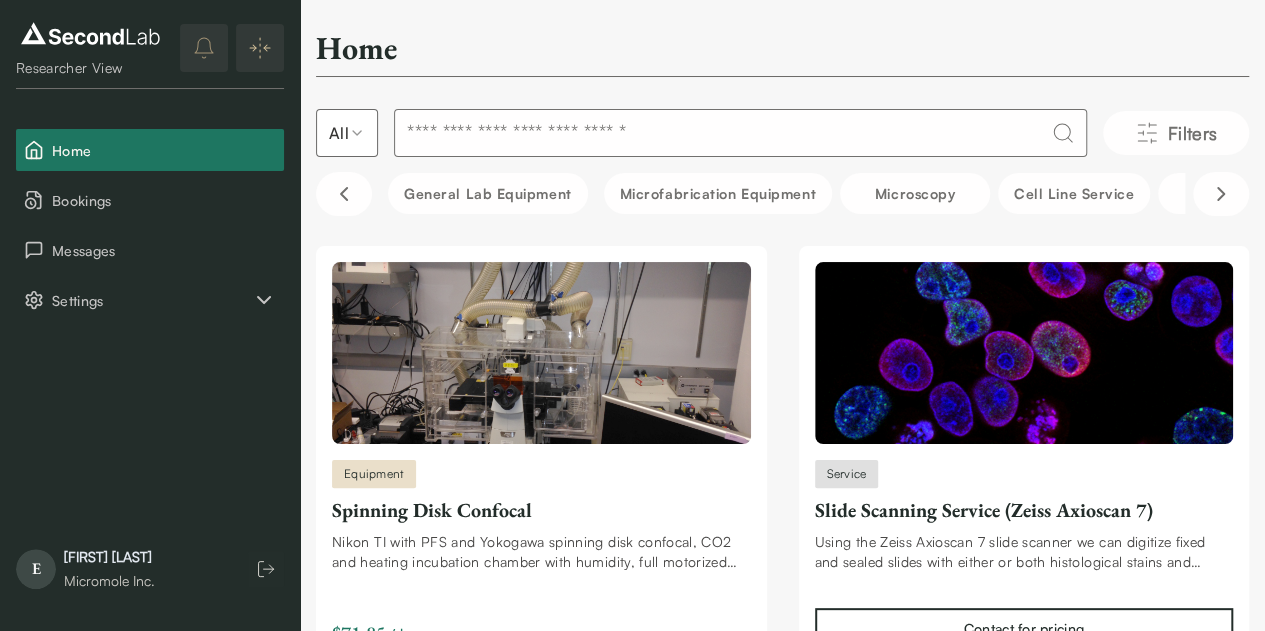 click at bounding box center (740, 133) 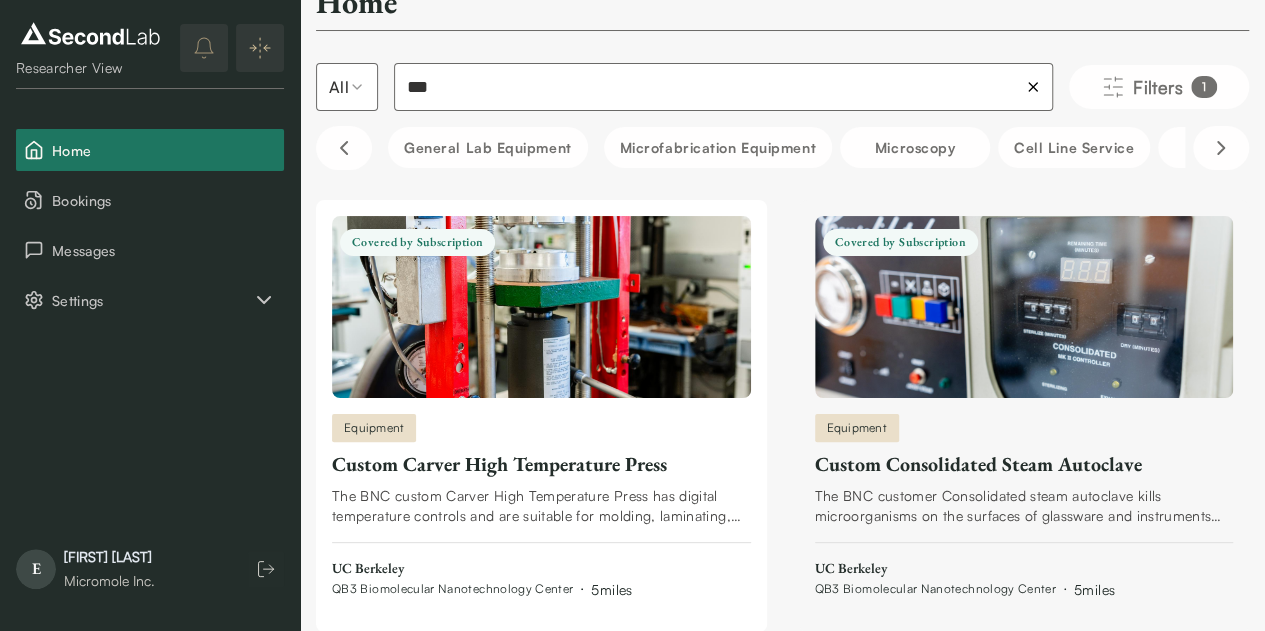 scroll, scrollTop: 0, scrollLeft: 0, axis: both 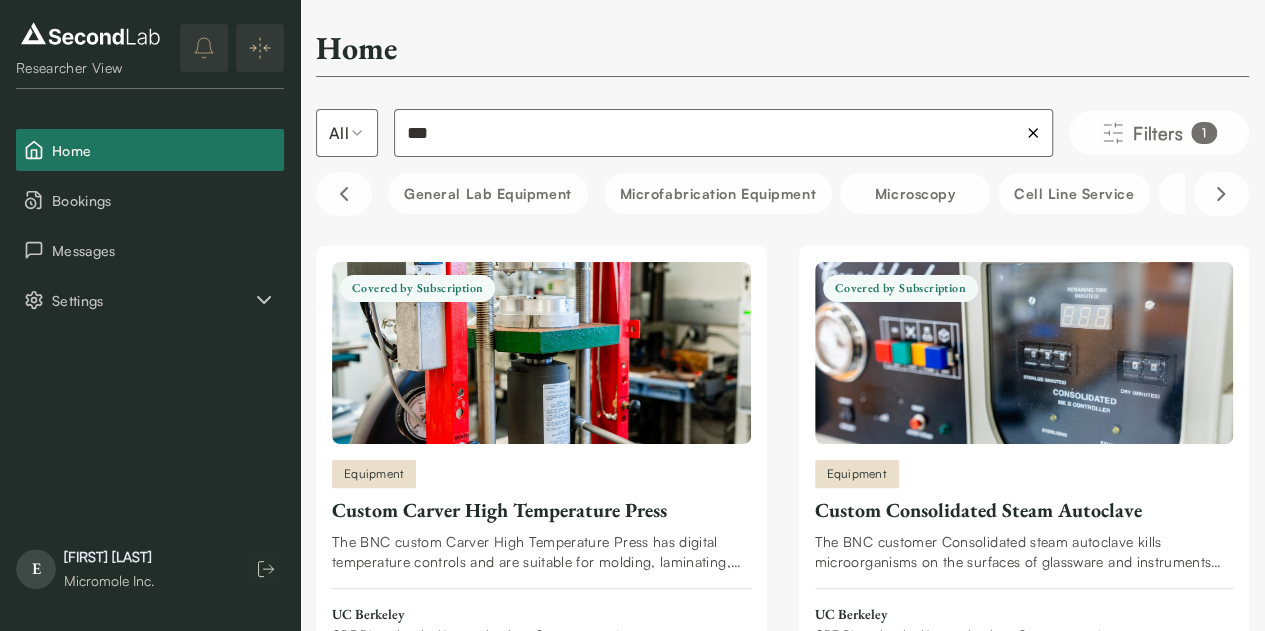 drag, startPoint x: 506, startPoint y: 136, endPoint x: 306, endPoint y: 123, distance: 200.42206 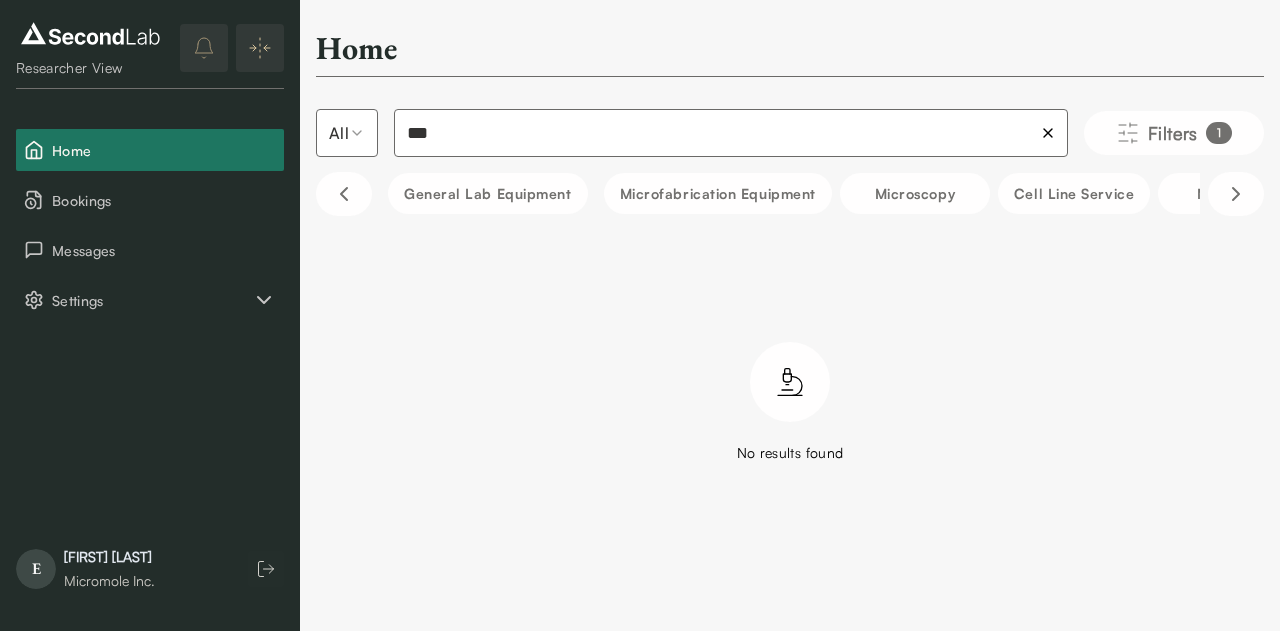 drag, startPoint x: 540, startPoint y: 125, endPoint x: 322, endPoint y: 113, distance: 218.33003 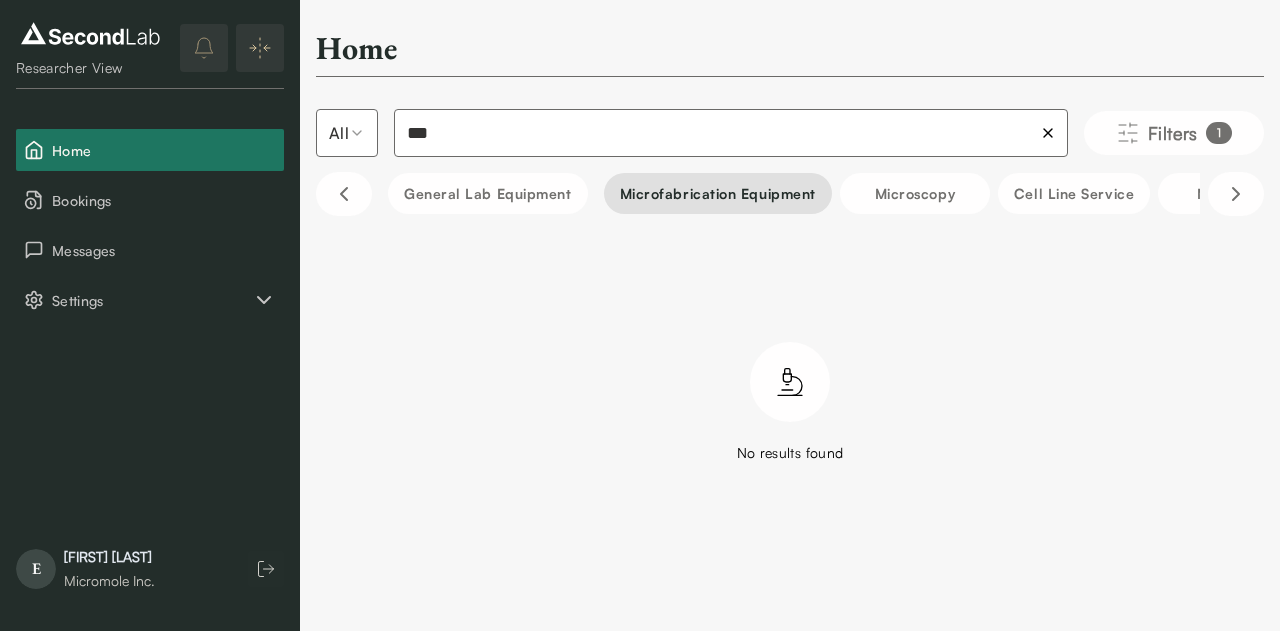 click on "Microfabrication Equipment" at bounding box center (718, 193) 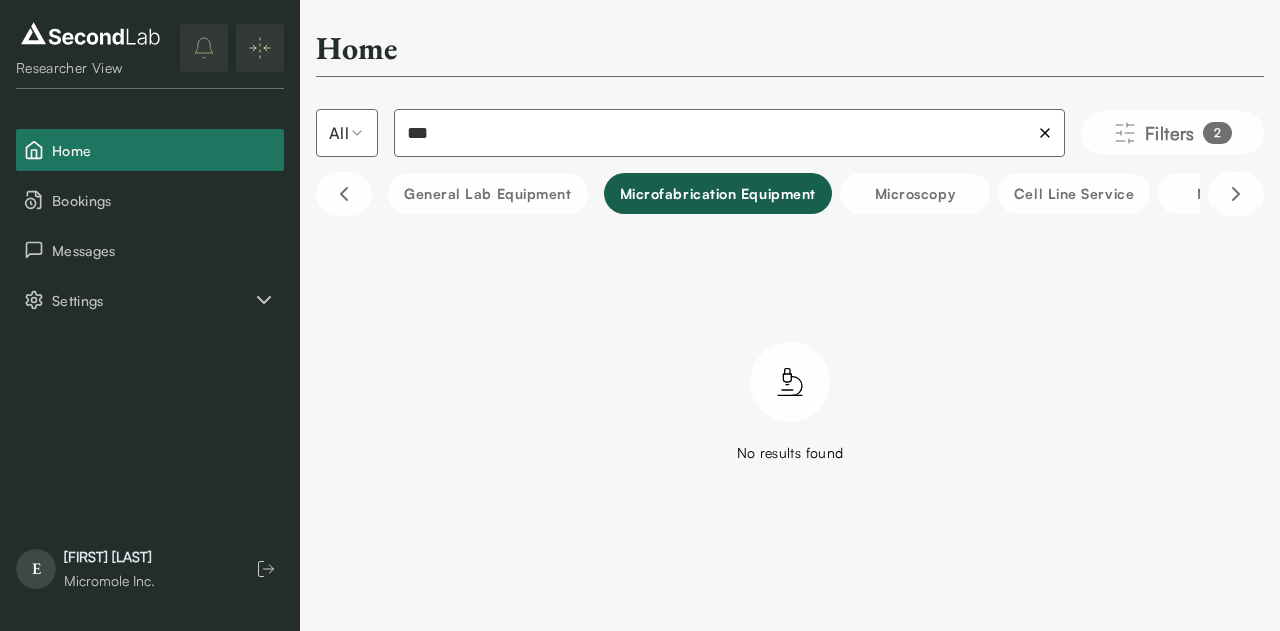 click 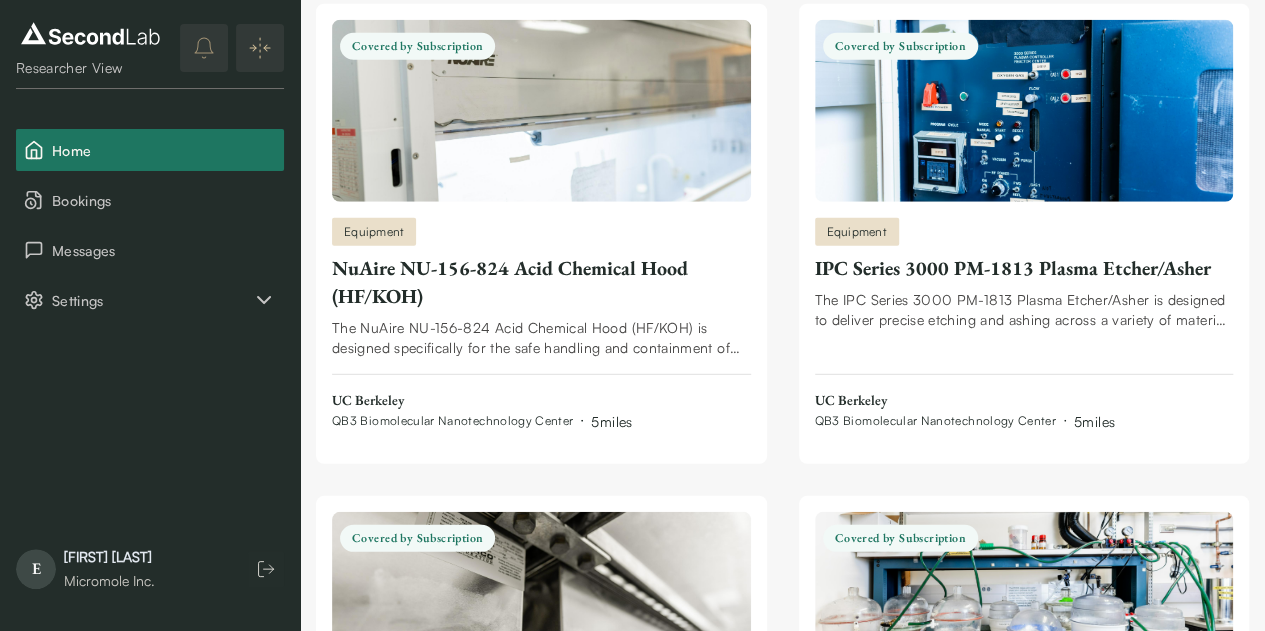 scroll, scrollTop: 2700, scrollLeft: 0, axis: vertical 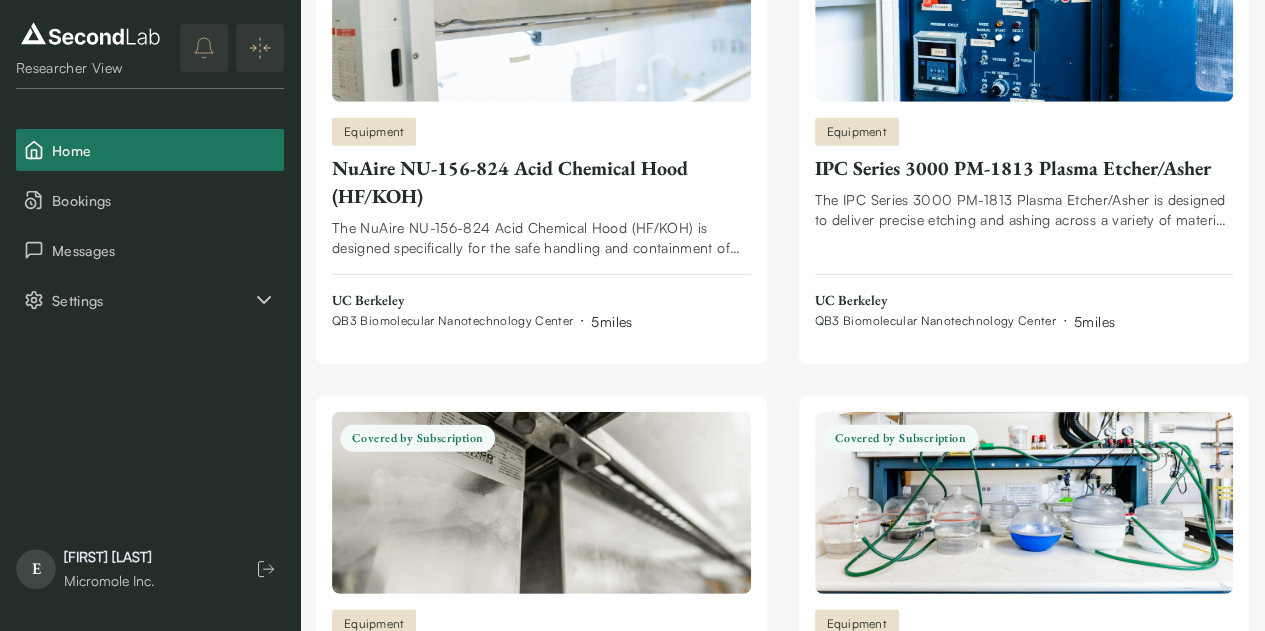 click on "Covered by Subscription" at bounding box center [417, 2348] 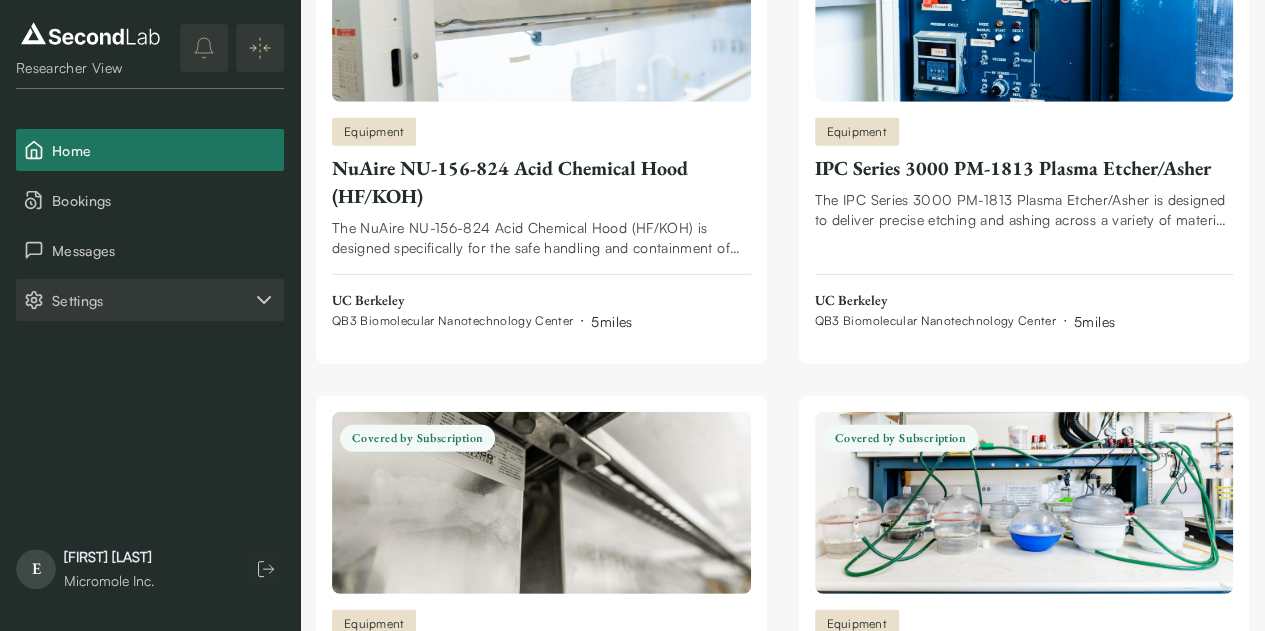 click 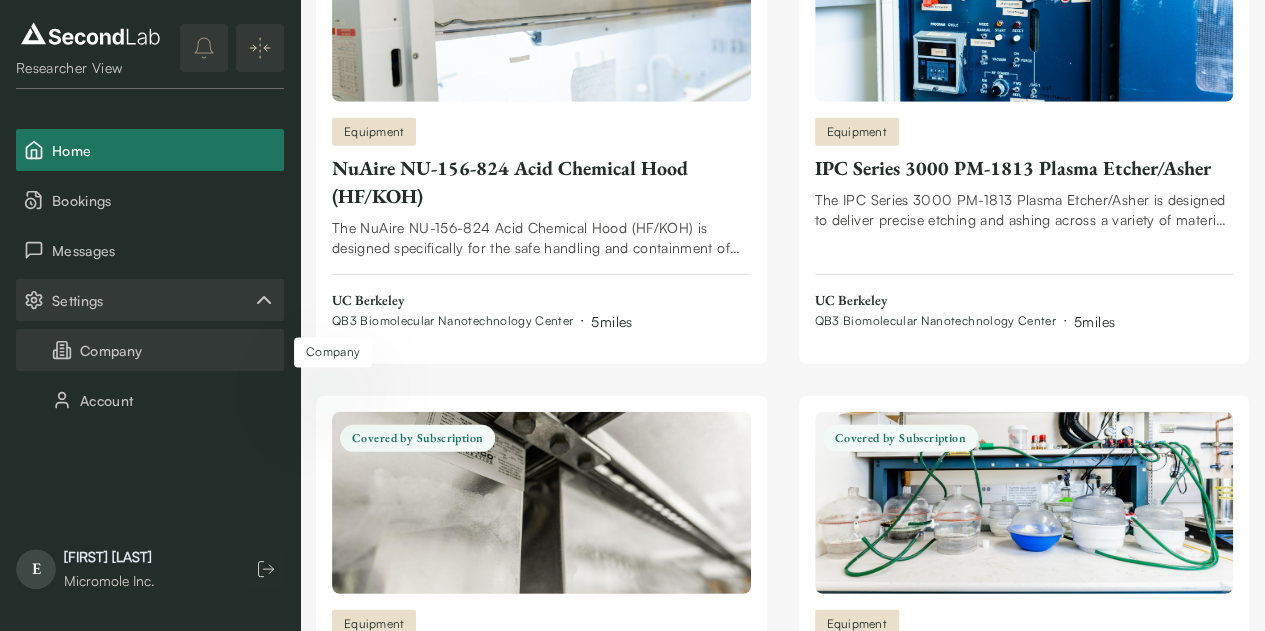 click on "Company" at bounding box center [150, 350] 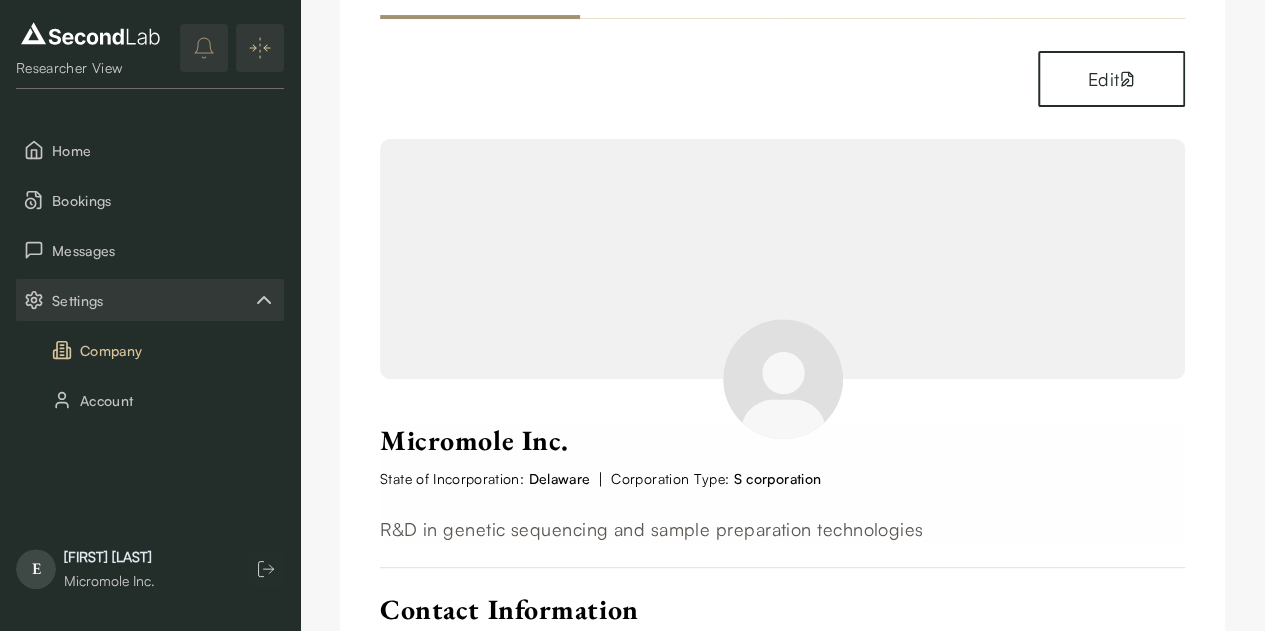 scroll, scrollTop: 0, scrollLeft: 0, axis: both 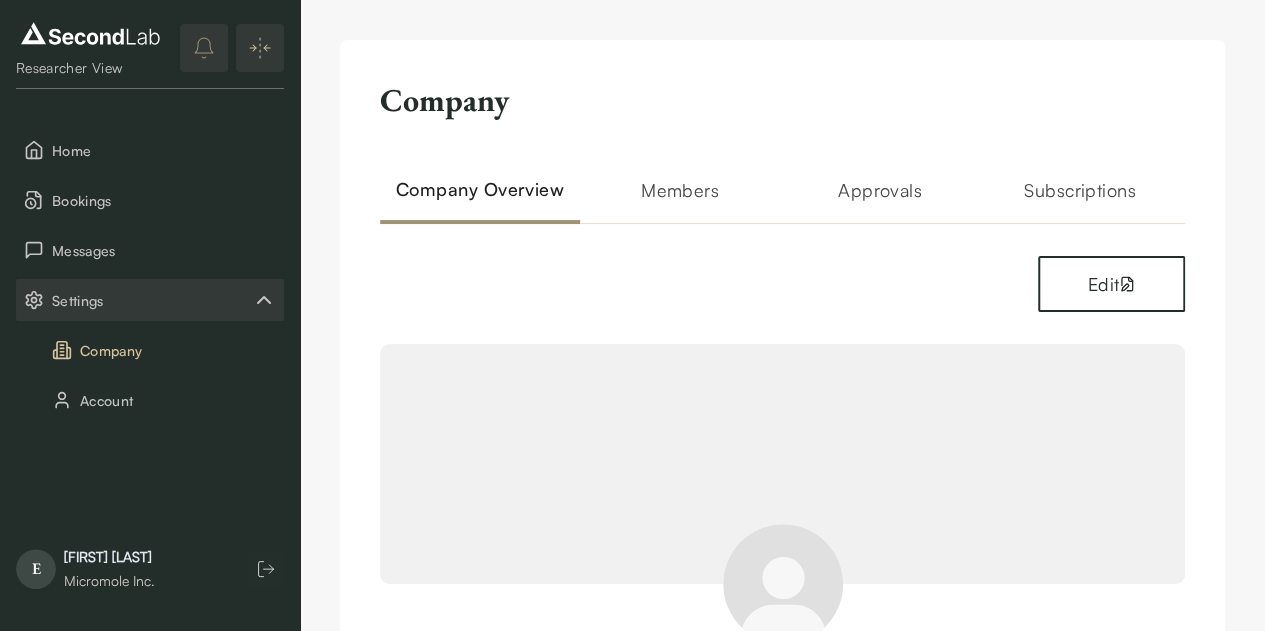 click on "Subscriptions" at bounding box center [1080, 200] 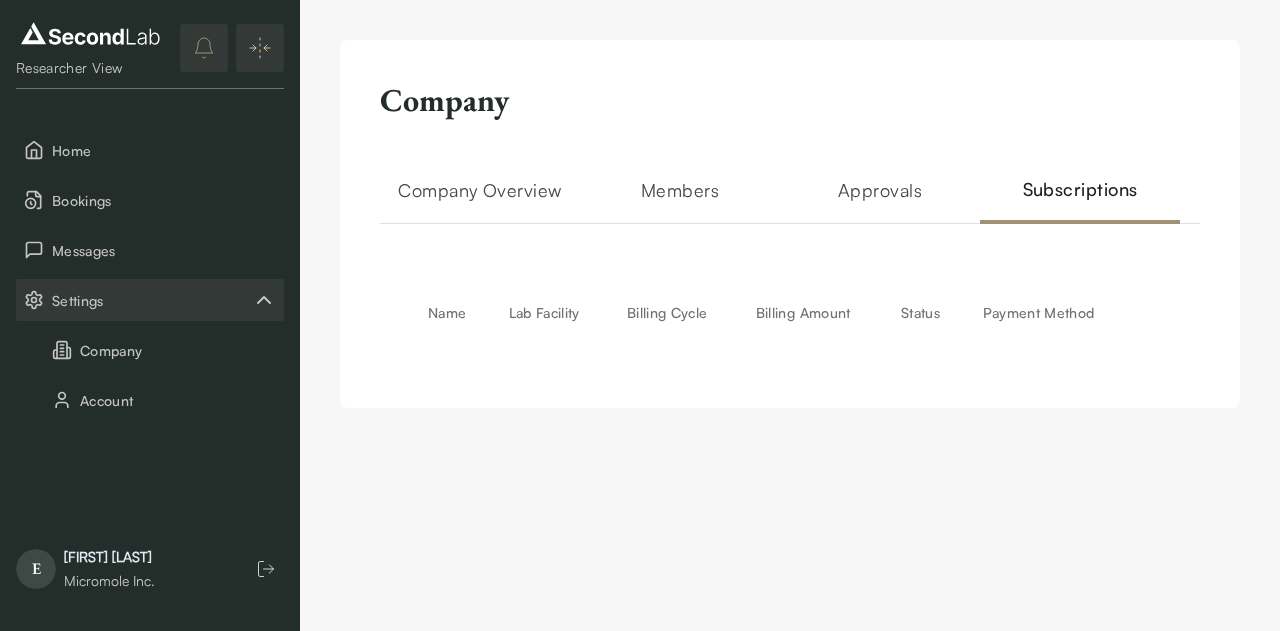 click on "Company Overview" at bounding box center [480, 200] 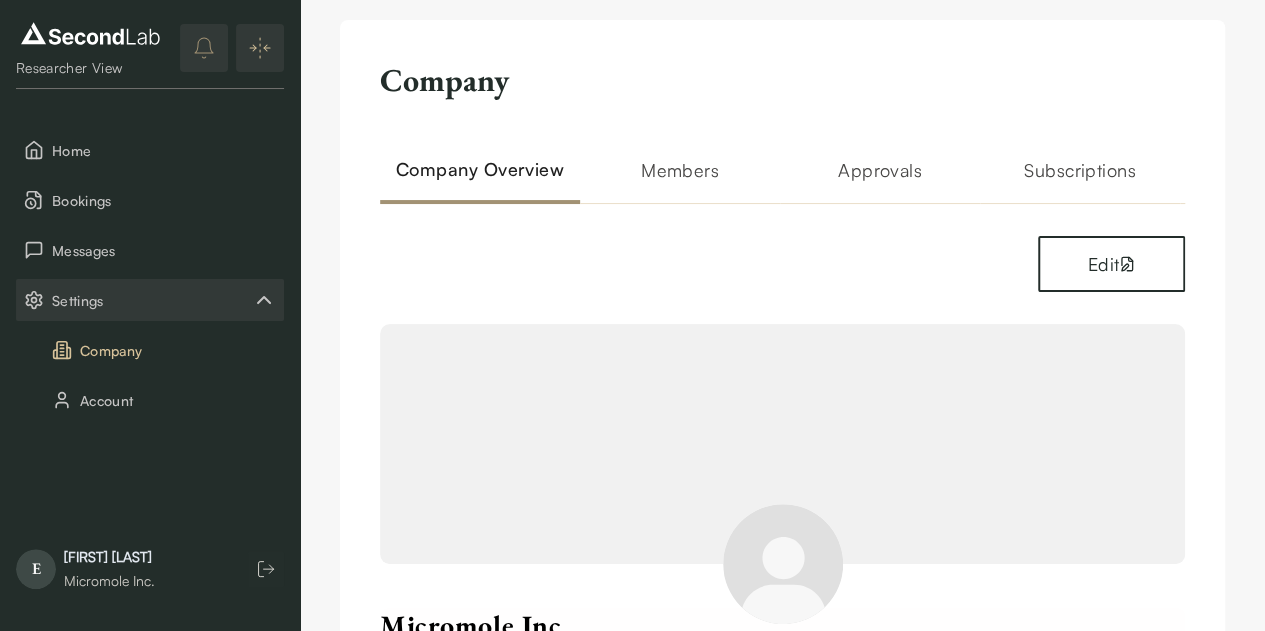 scroll, scrollTop: 0, scrollLeft: 0, axis: both 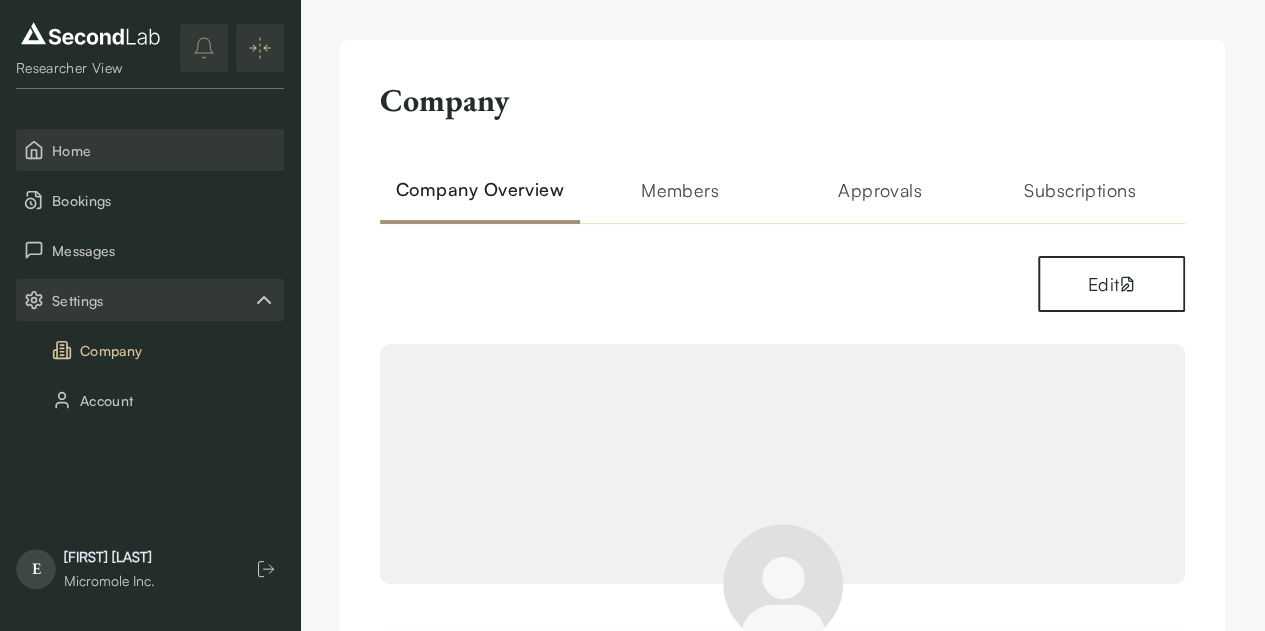 click on "Home" at bounding box center (150, 150) 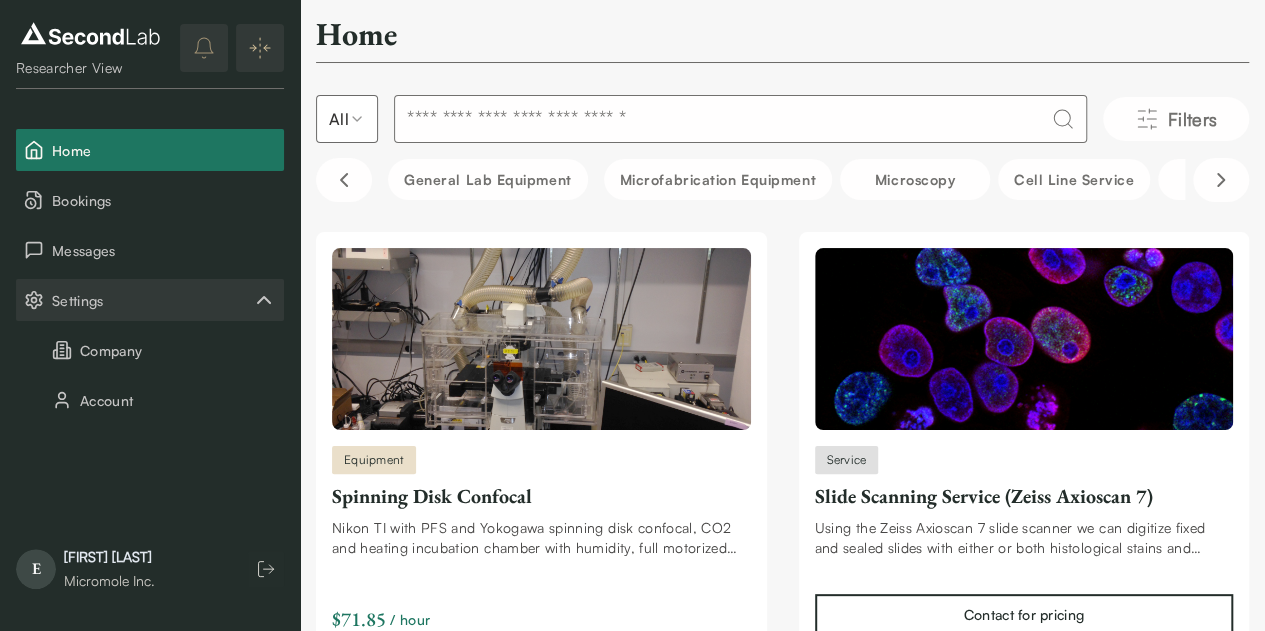 scroll, scrollTop: 0, scrollLeft: 0, axis: both 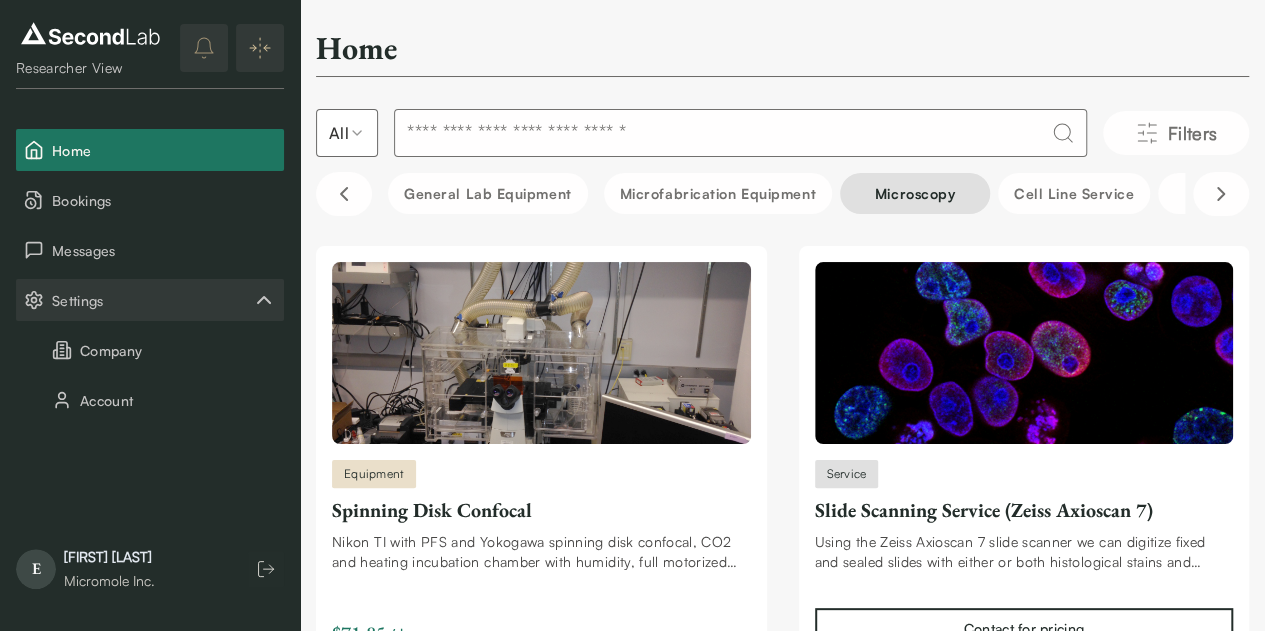 click on "Microscopy" at bounding box center [915, 193] 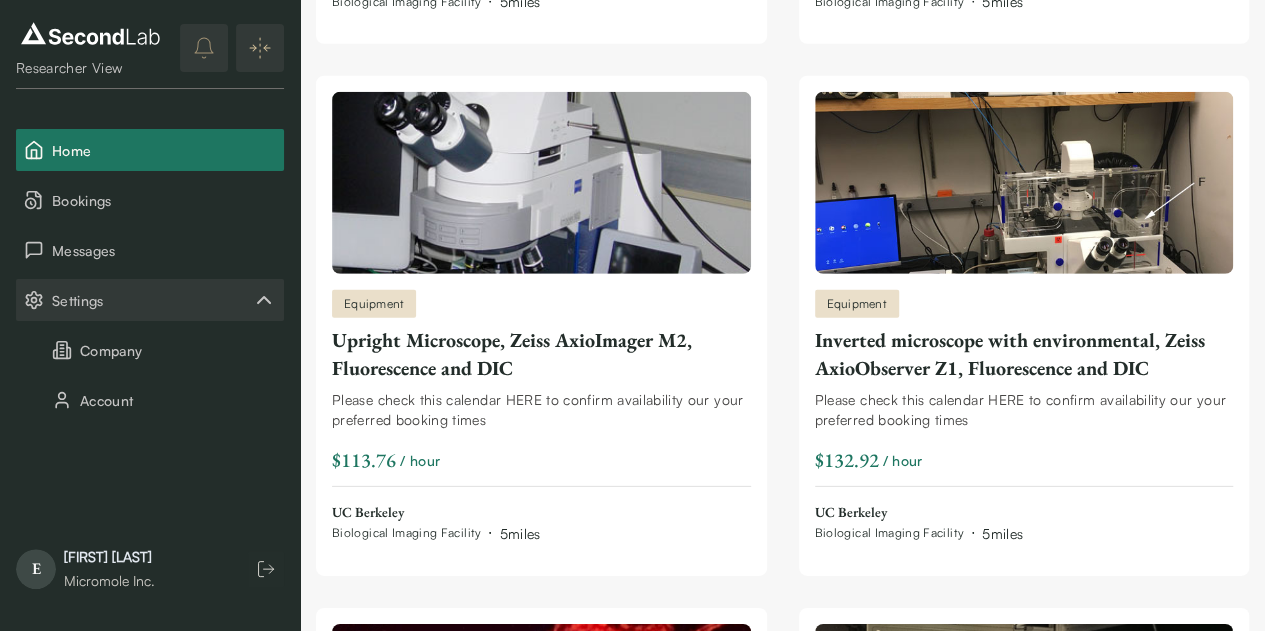 scroll, scrollTop: 2900, scrollLeft: 0, axis: vertical 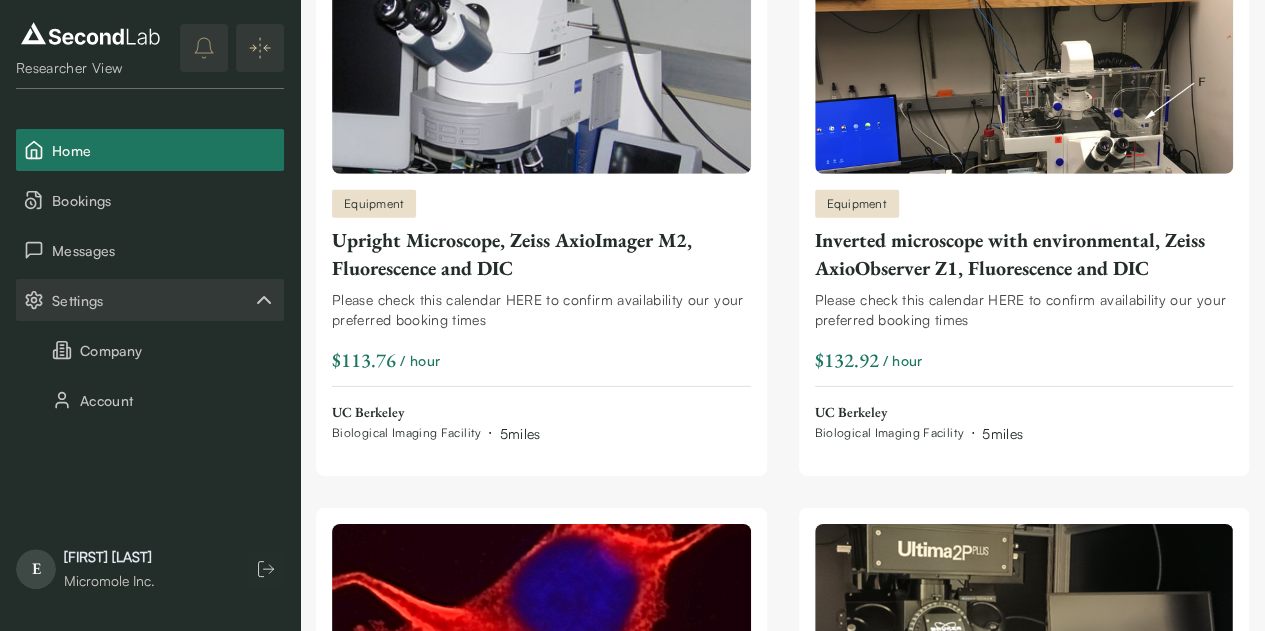 click on "Thermo Fisher Krios G3i 300kV Cryo-TEM" at bounding box center (541, 2898) 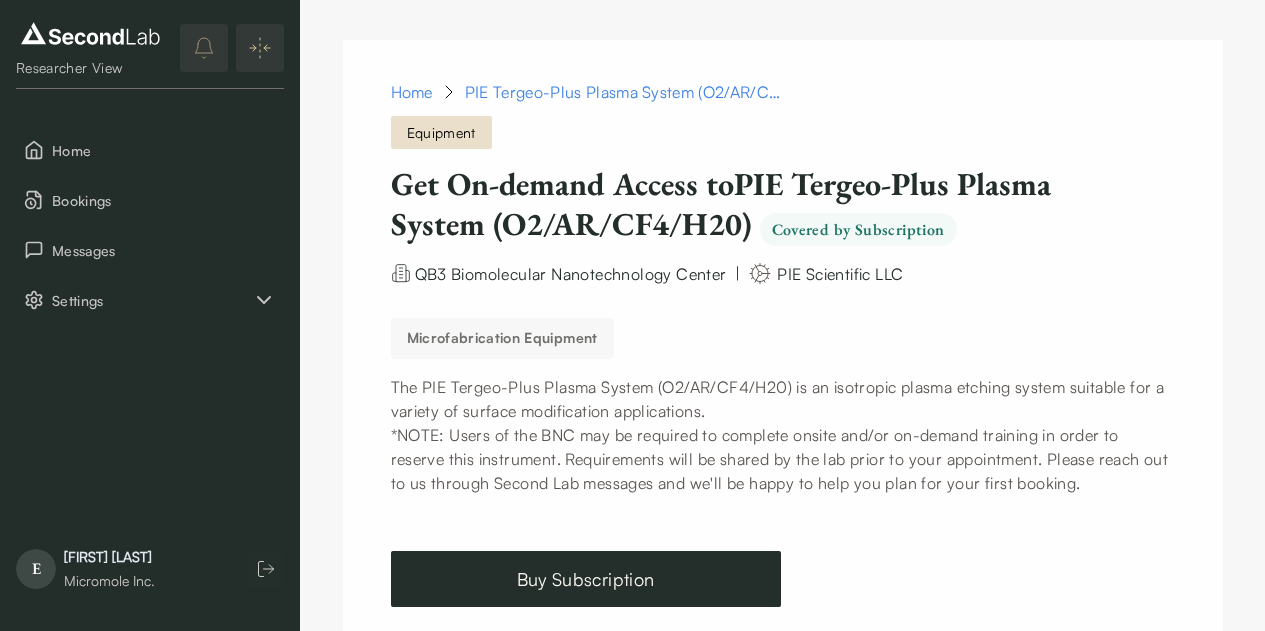 scroll, scrollTop: 0, scrollLeft: 0, axis: both 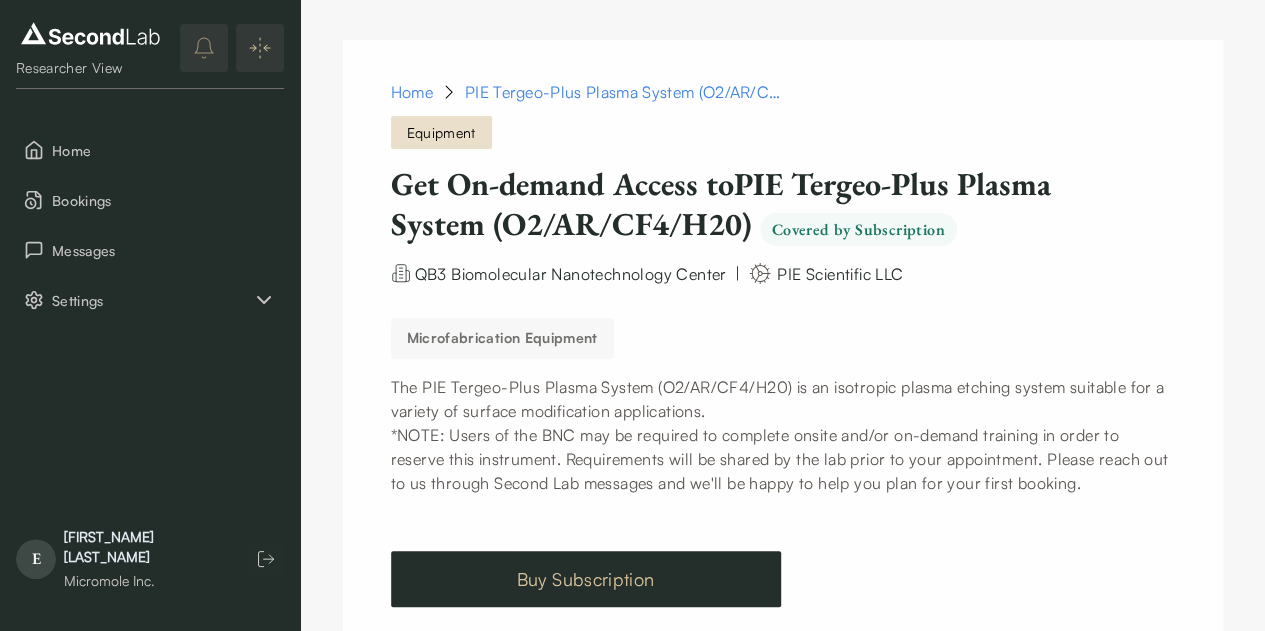 click on "Buy Subscription" at bounding box center [586, 579] 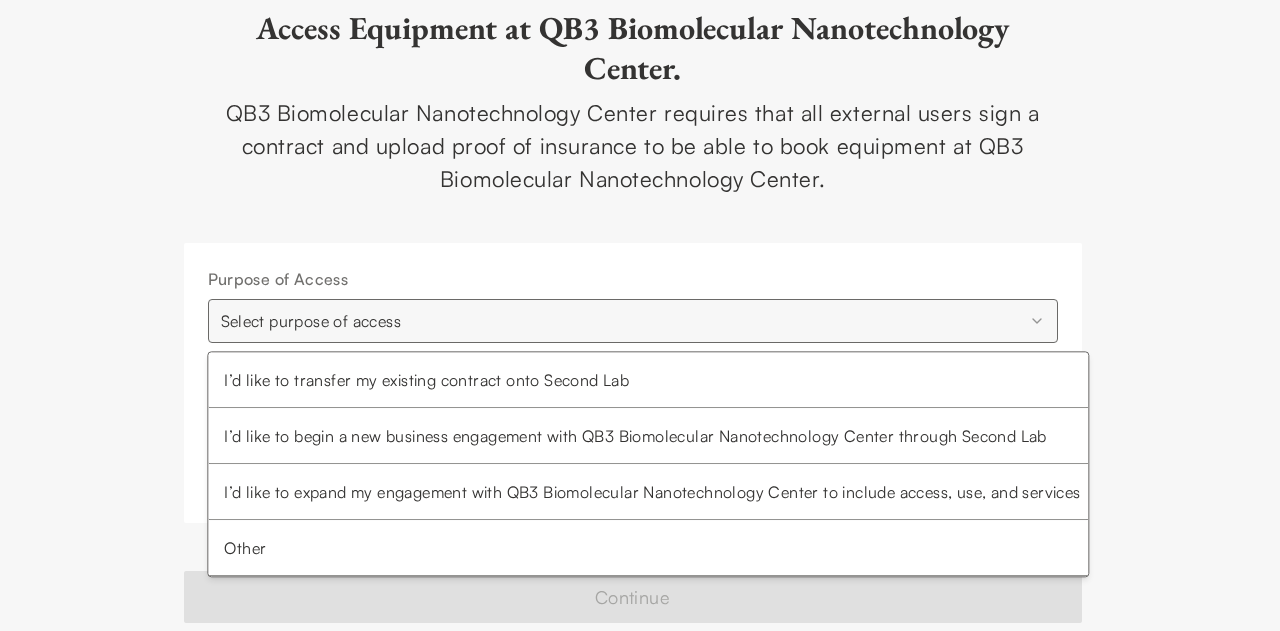 click on "**********" at bounding box center (640, 315) 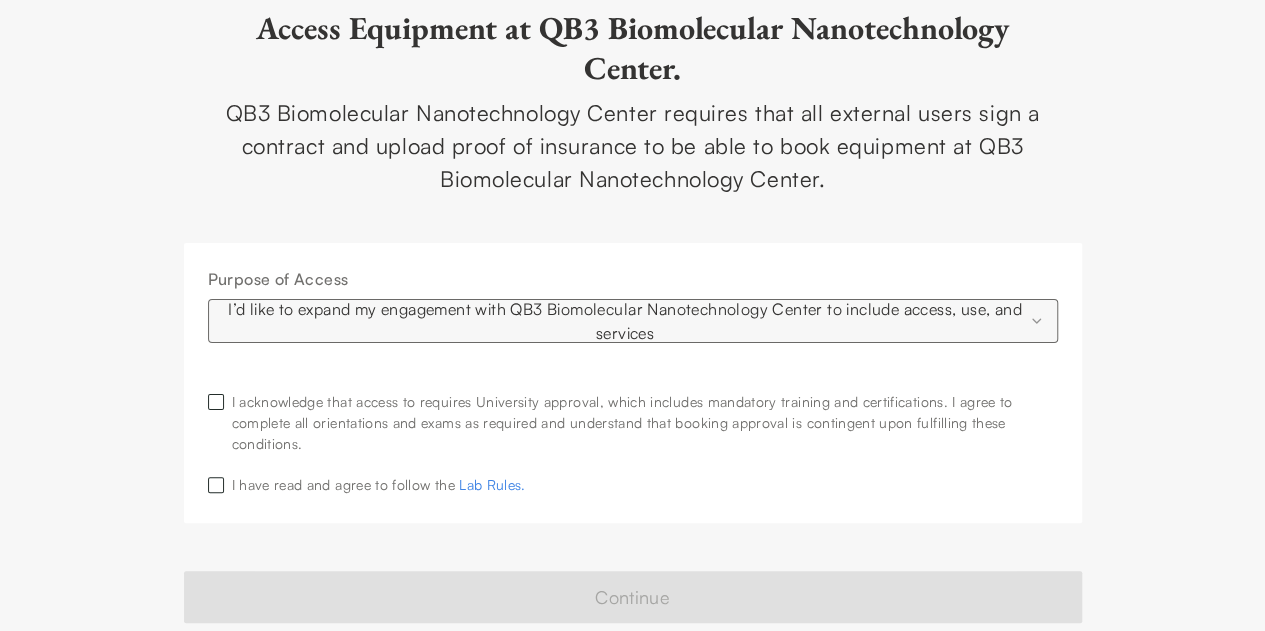click at bounding box center [216, 402] 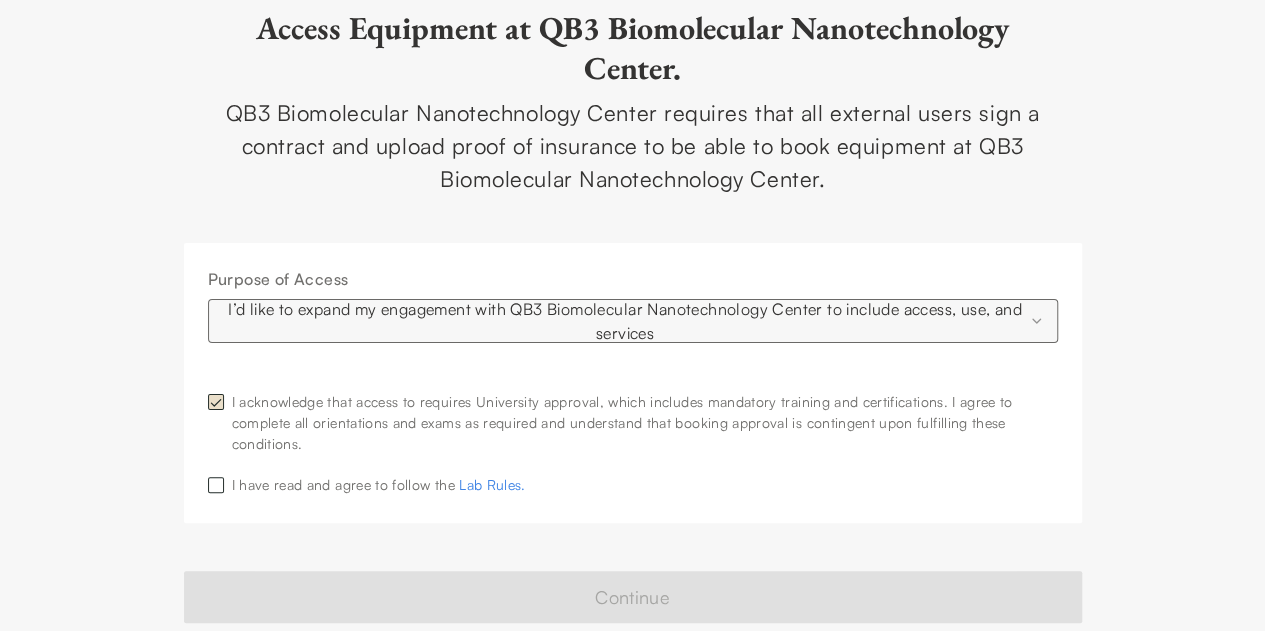 click at bounding box center (216, 485) 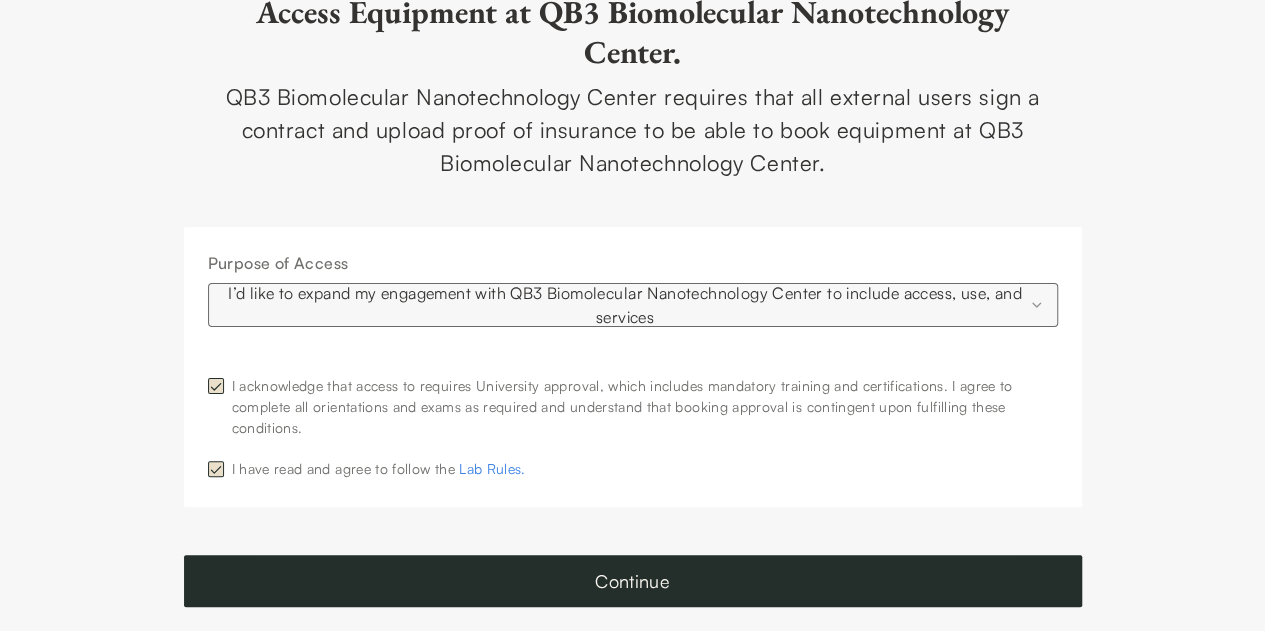 scroll, scrollTop: 24, scrollLeft: 0, axis: vertical 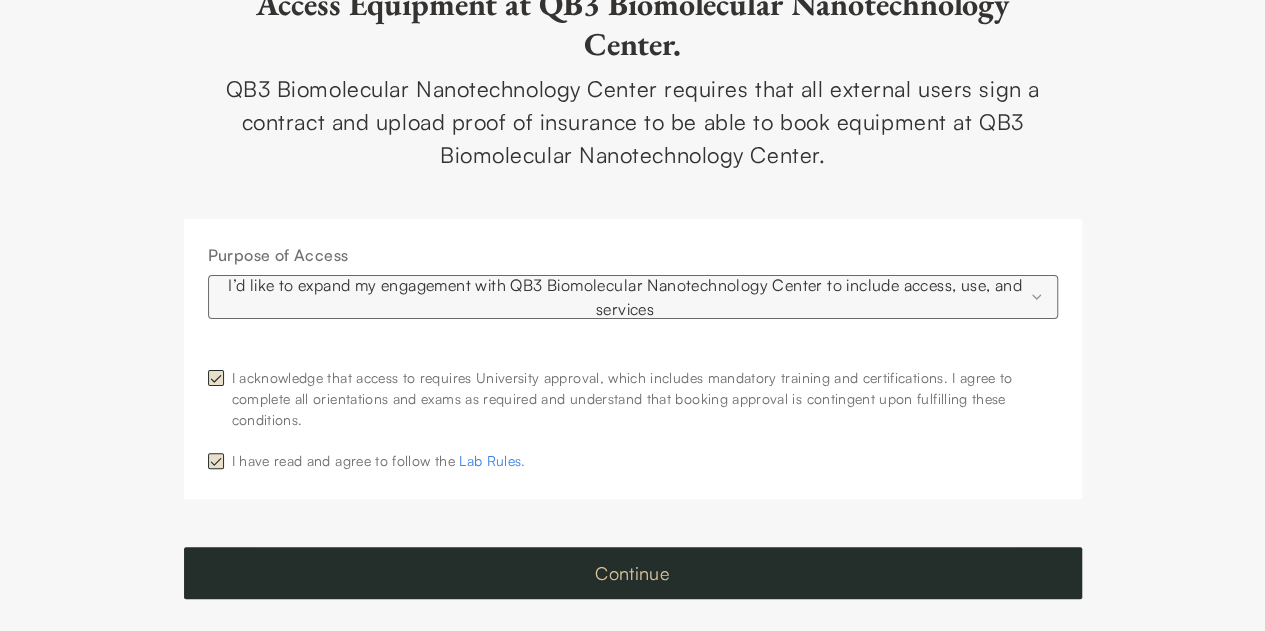 click on "Continue" at bounding box center (633, 573) 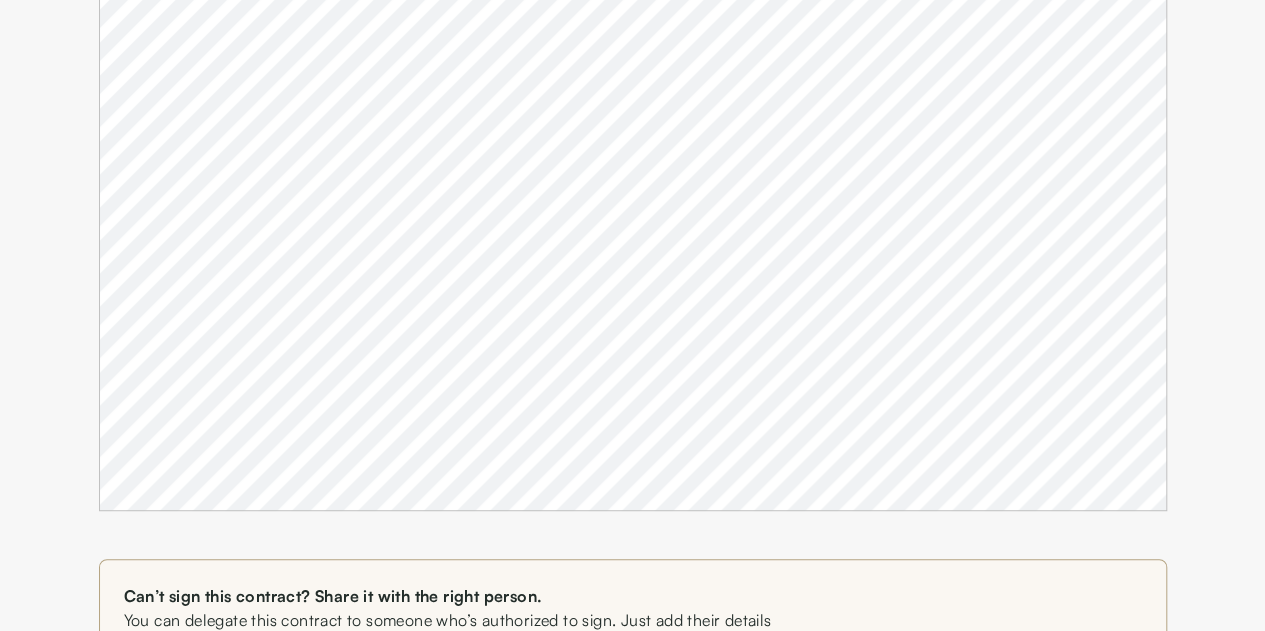 scroll, scrollTop: 369, scrollLeft: 0, axis: vertical 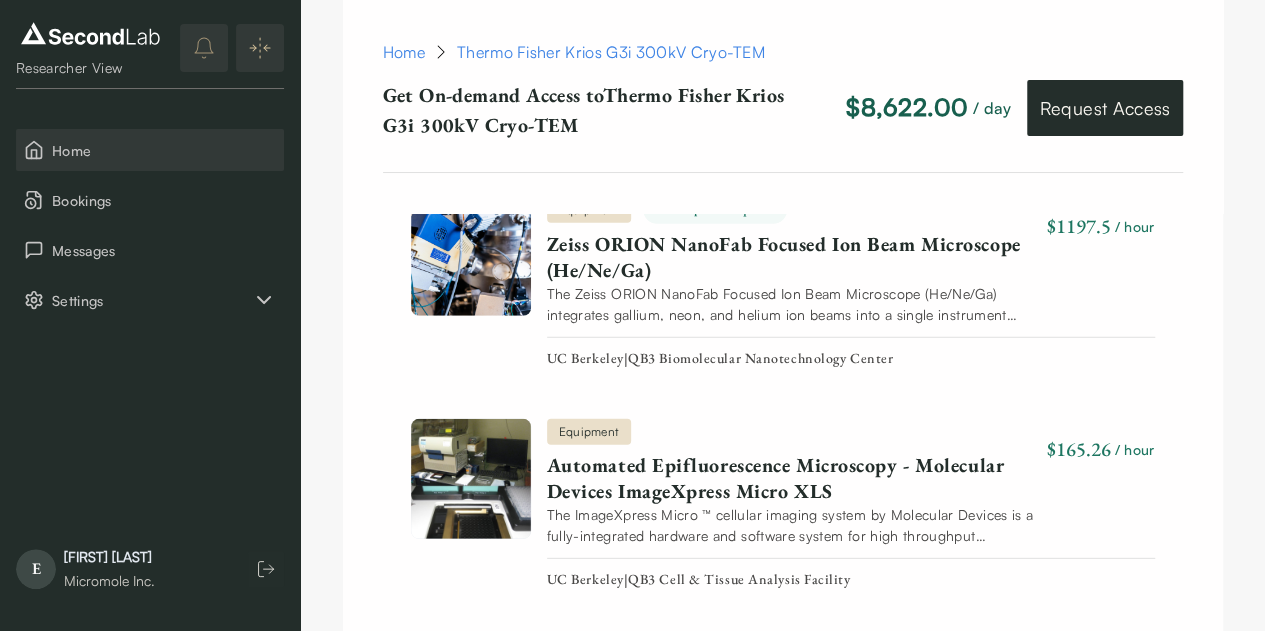 click on "Home" at bounding box center (164, 150) 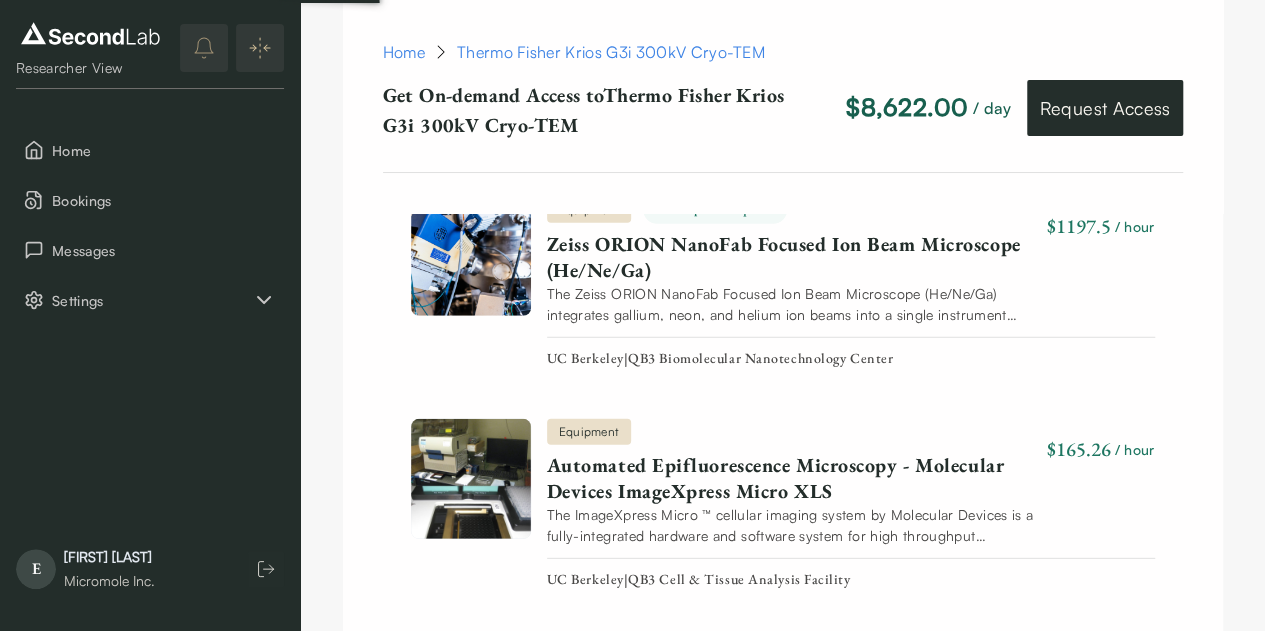 scroll, scrollTop: 0, scrollLeft: 0, axis: both 